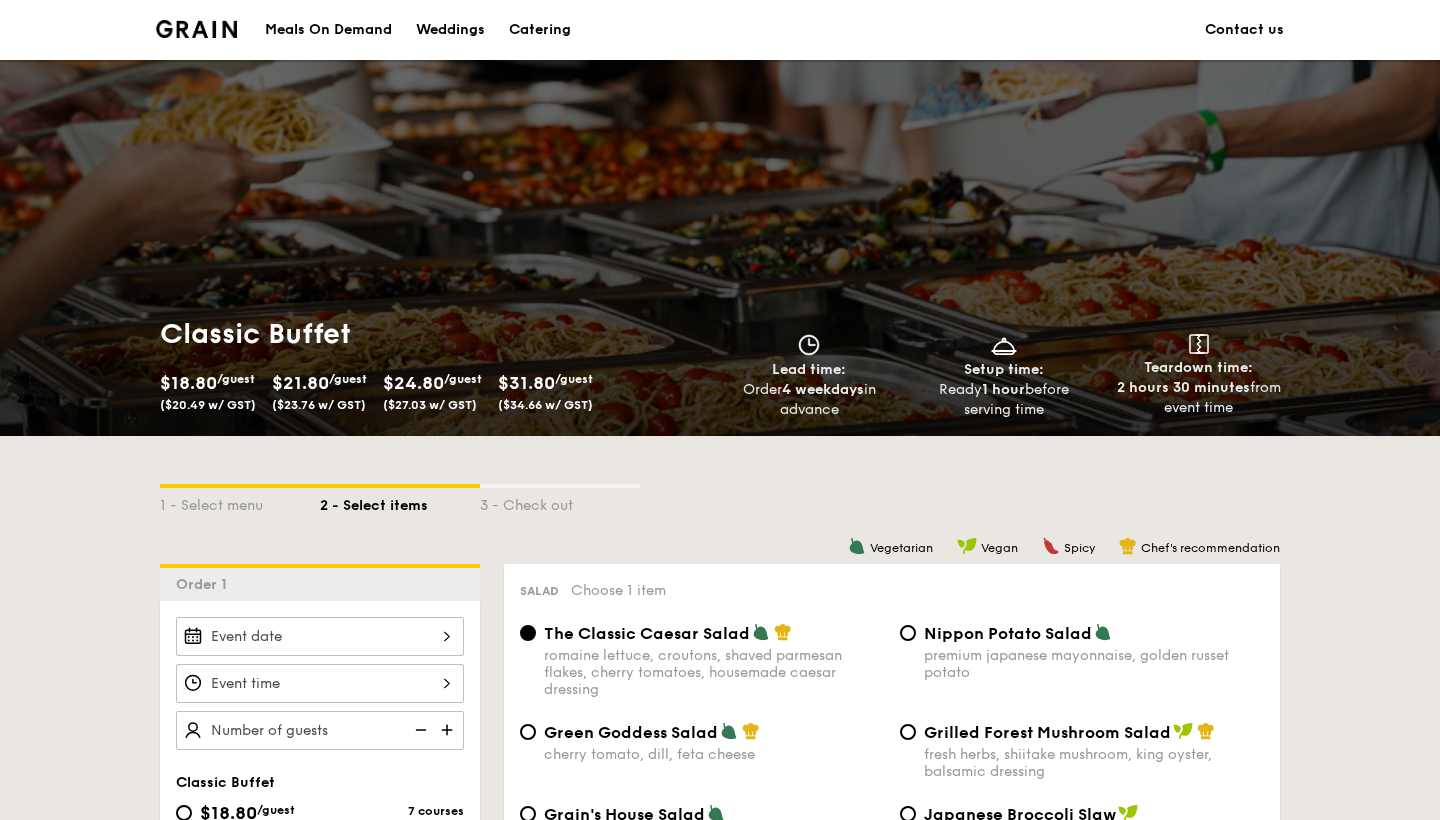 scroll, scrollTop: -2, scrollLeft: 0, axis: vertical 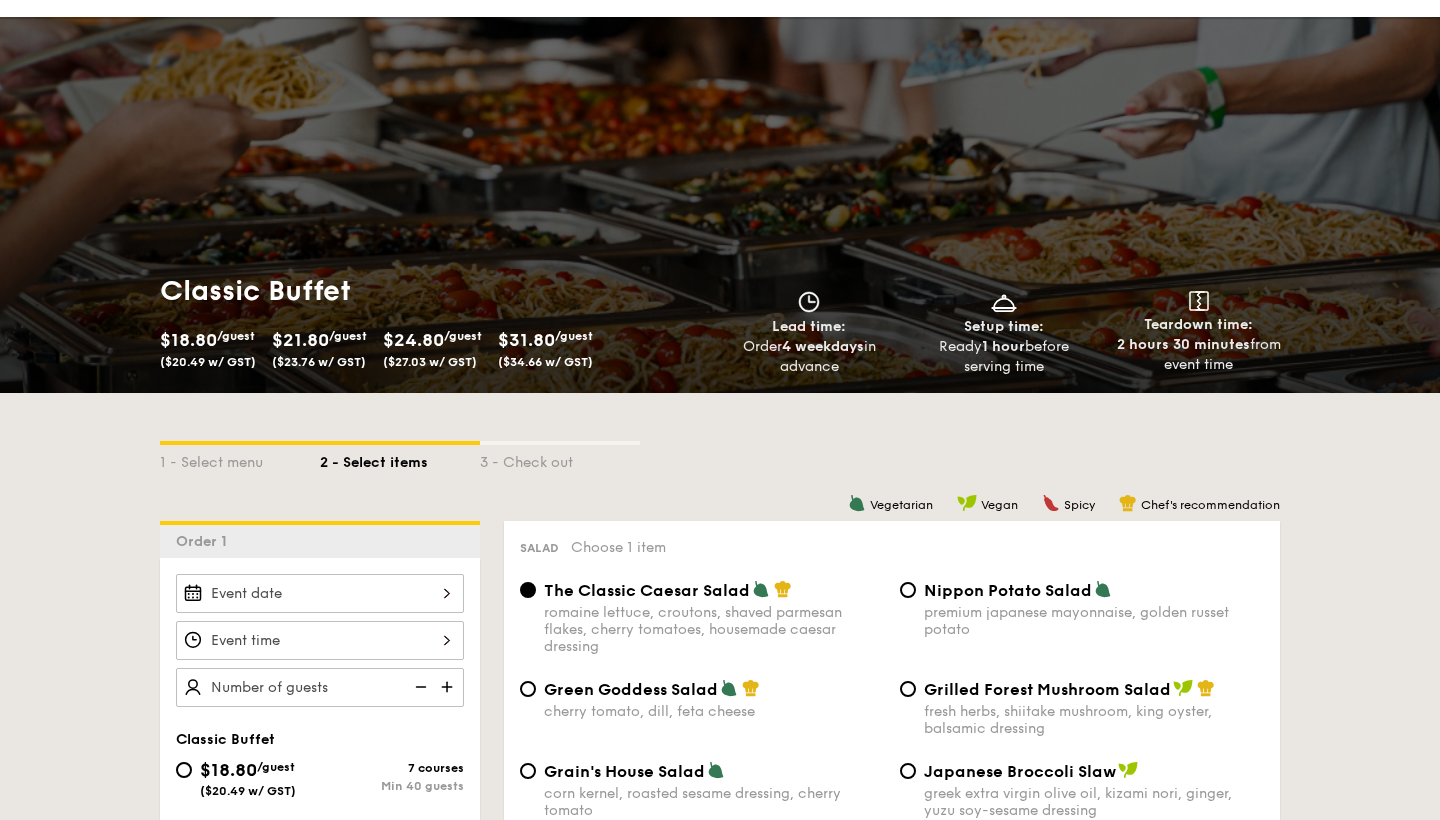 click on "1 - Select menu
2 - Select items
3 - Check out" at bounding box center [720, 457] 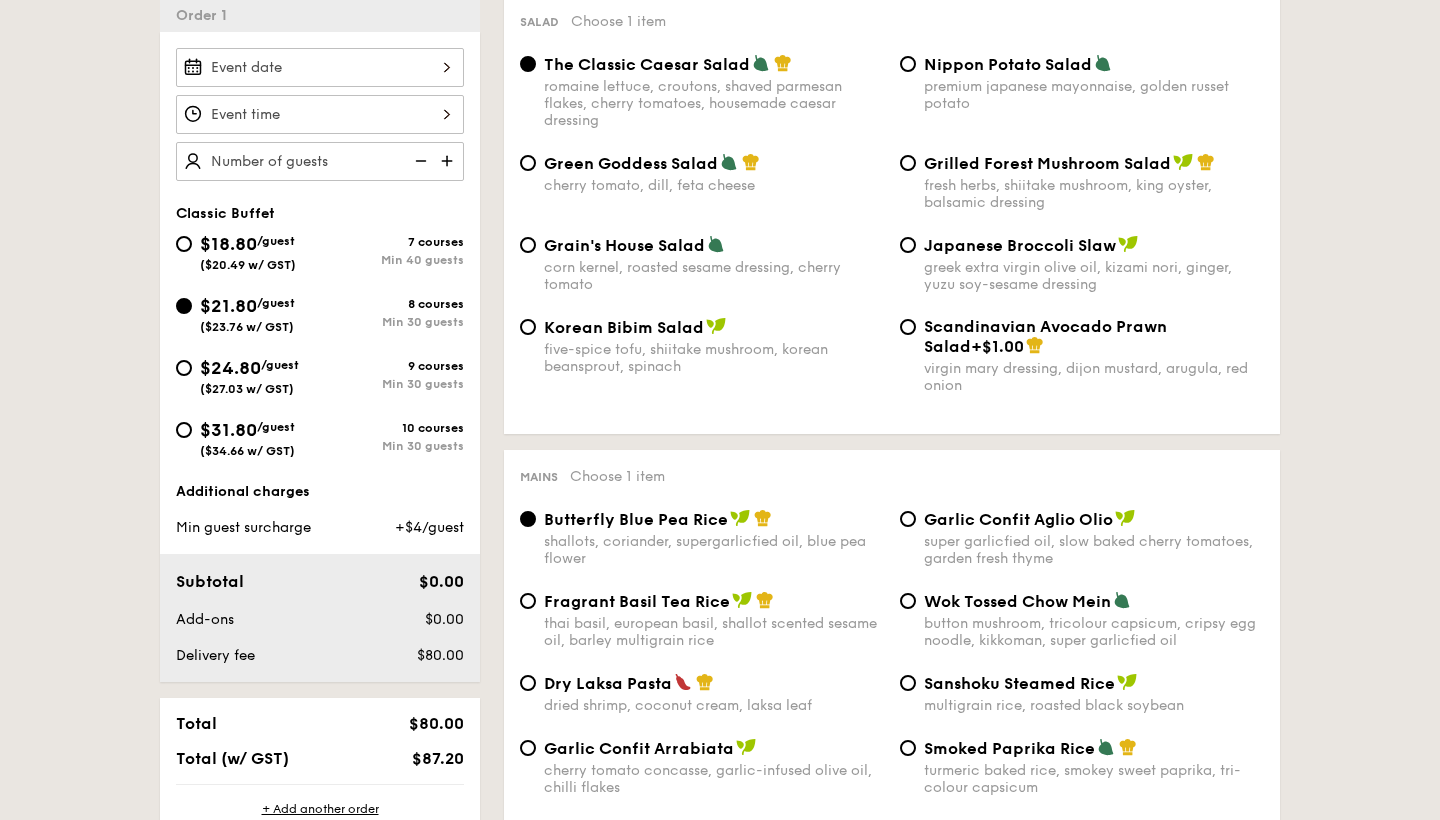 scroll, scrollTop: 572, scrollLeft: 0, axis: vertical 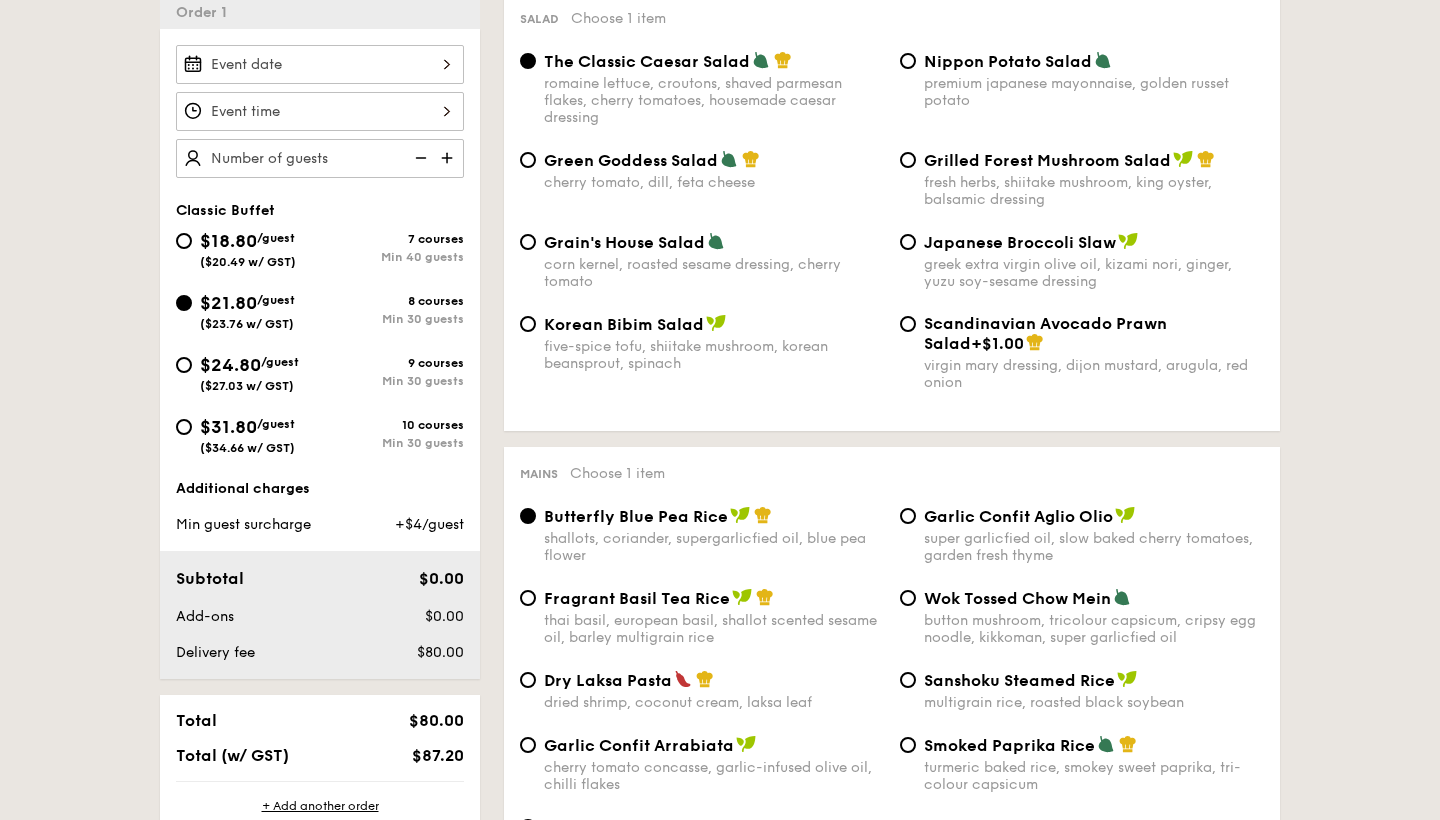 click at bounding box center [449, 158] 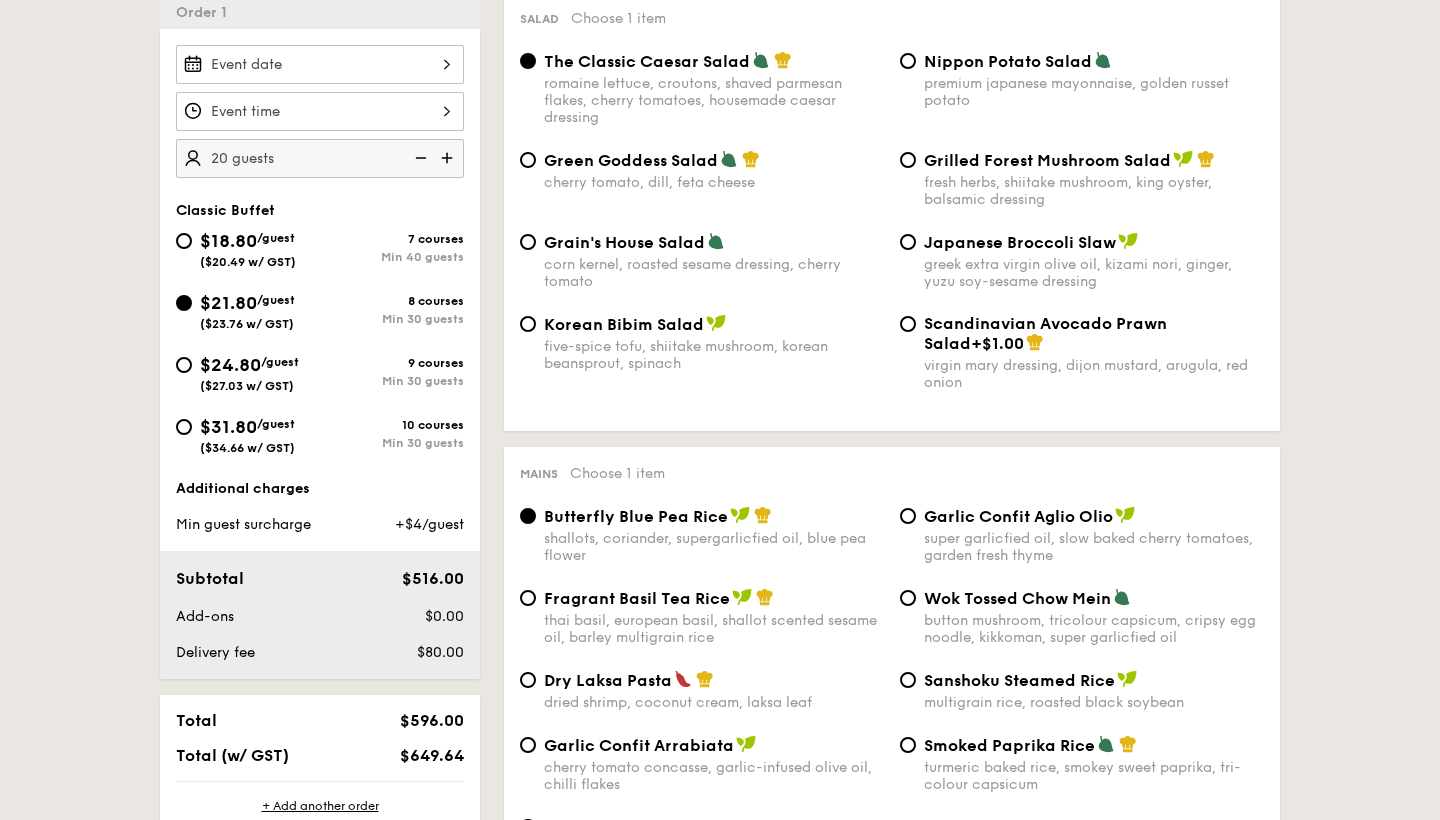click at bounding box center [449, 158] 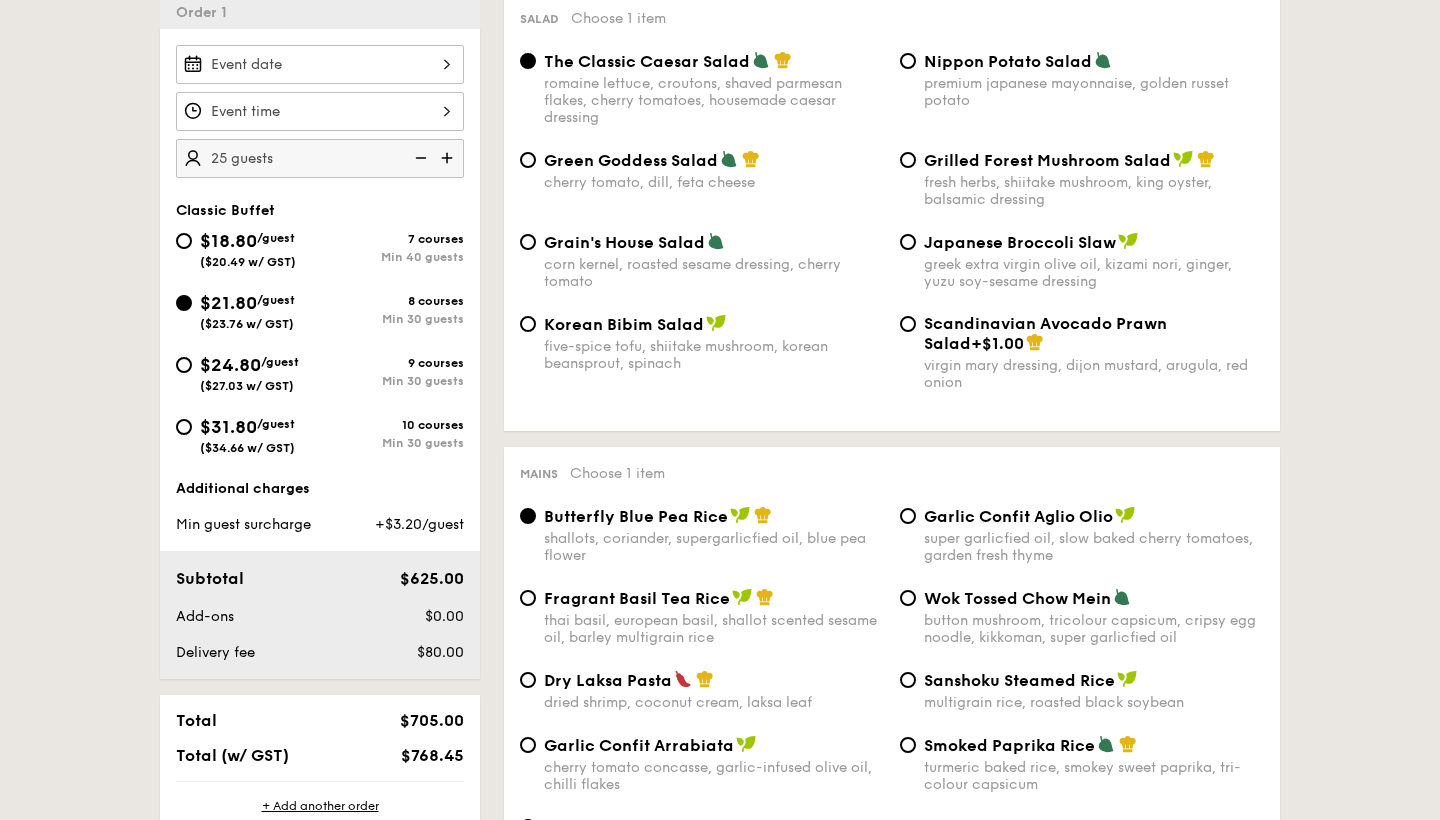 click at bounding box center (449, 158) 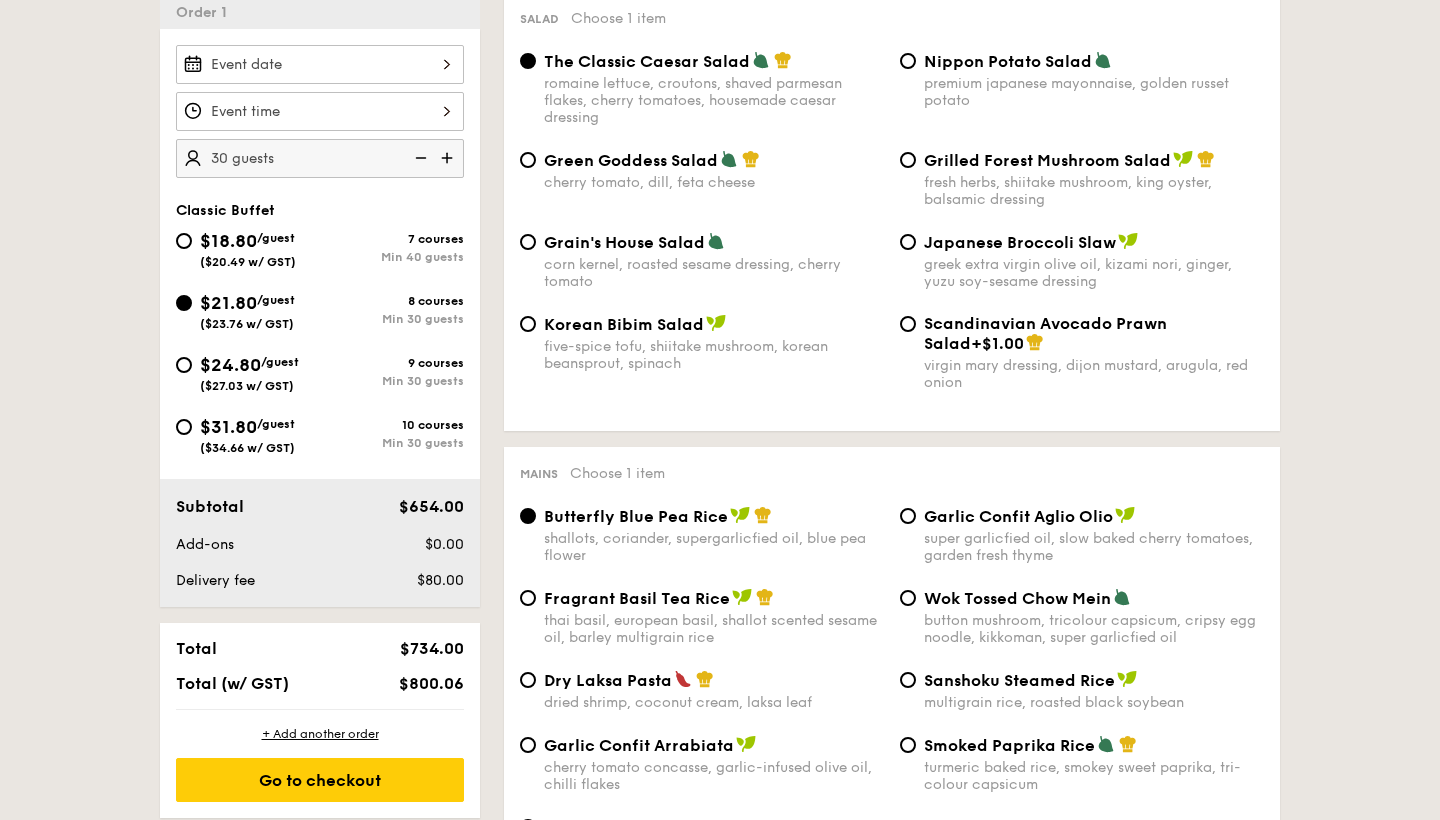 click at bounding box center (449, 158) 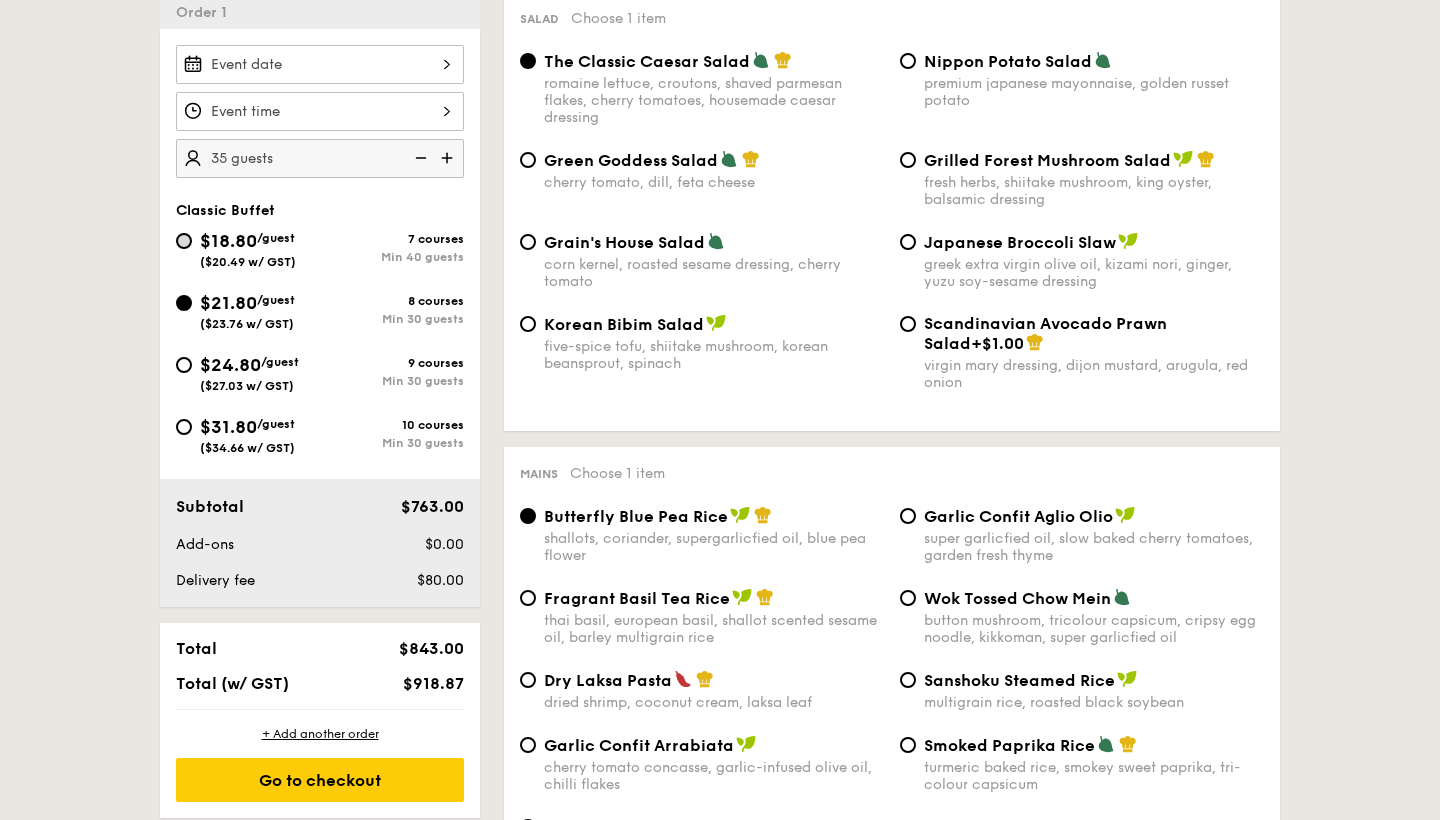 click on "$18.80
/guest
($20.49 w/ GST)
7 courses
Min 40 guests" at bounding box center (184, 241) 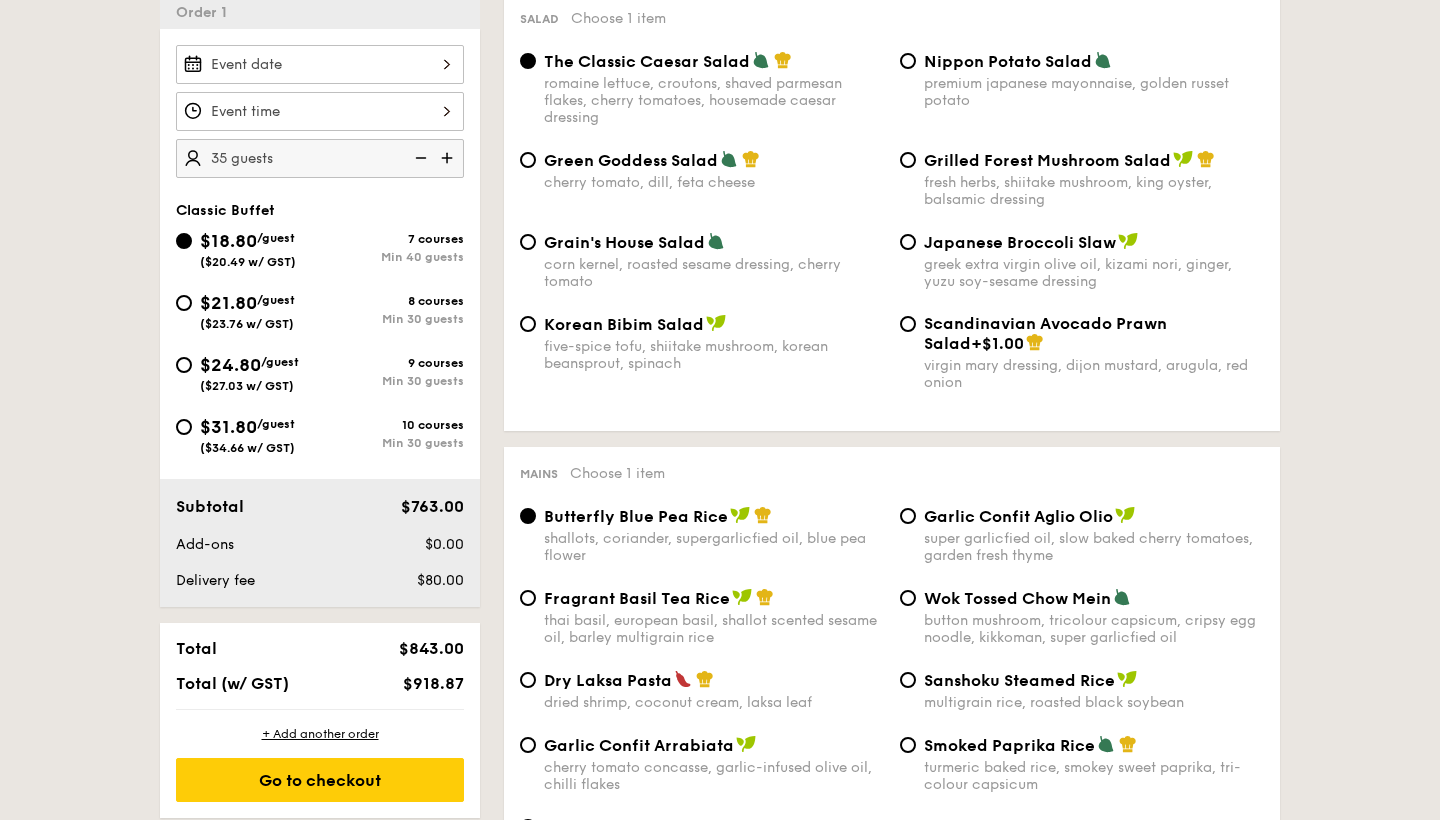 radio on "true" 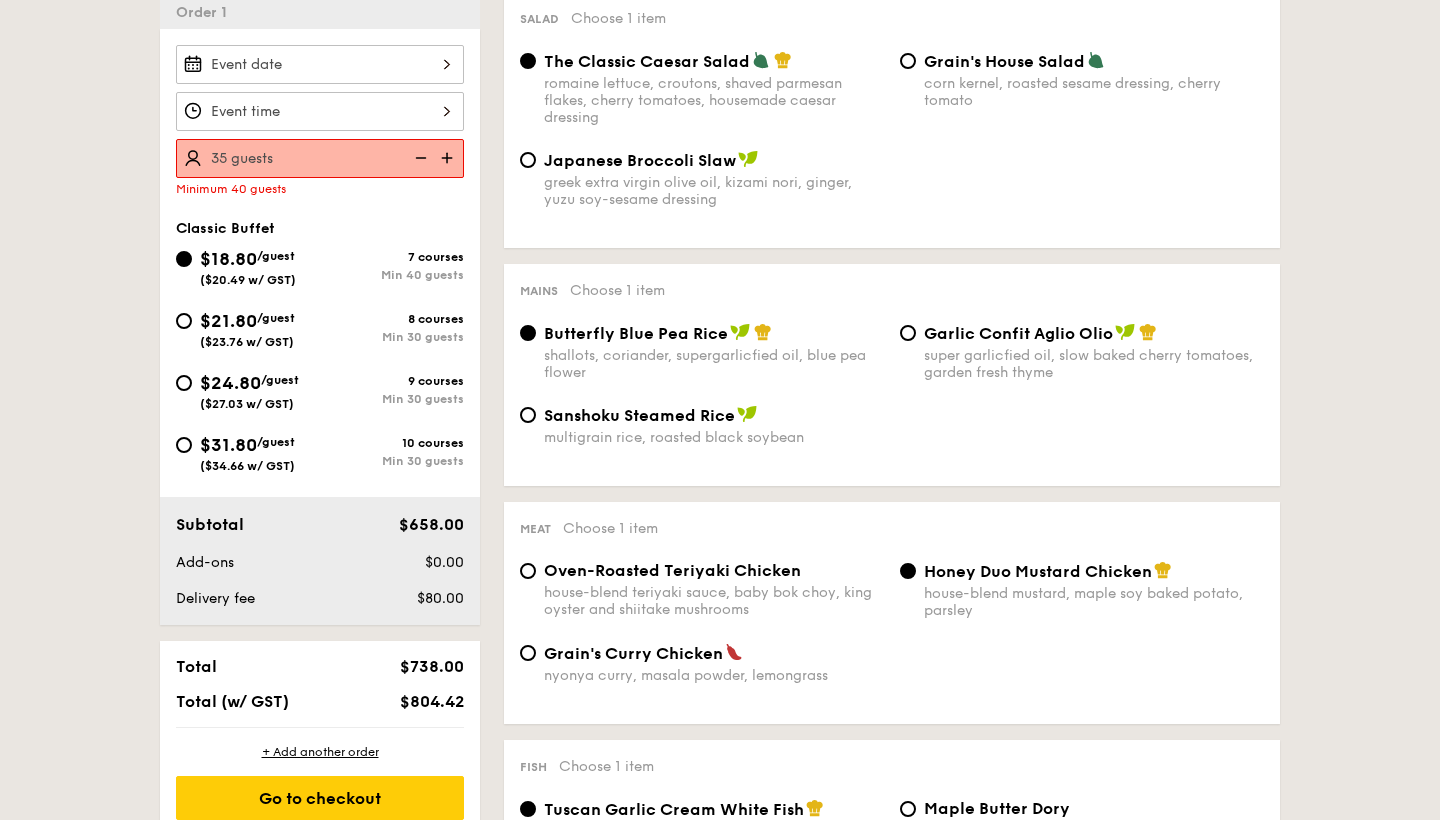 click at bounding box center (449, 158) 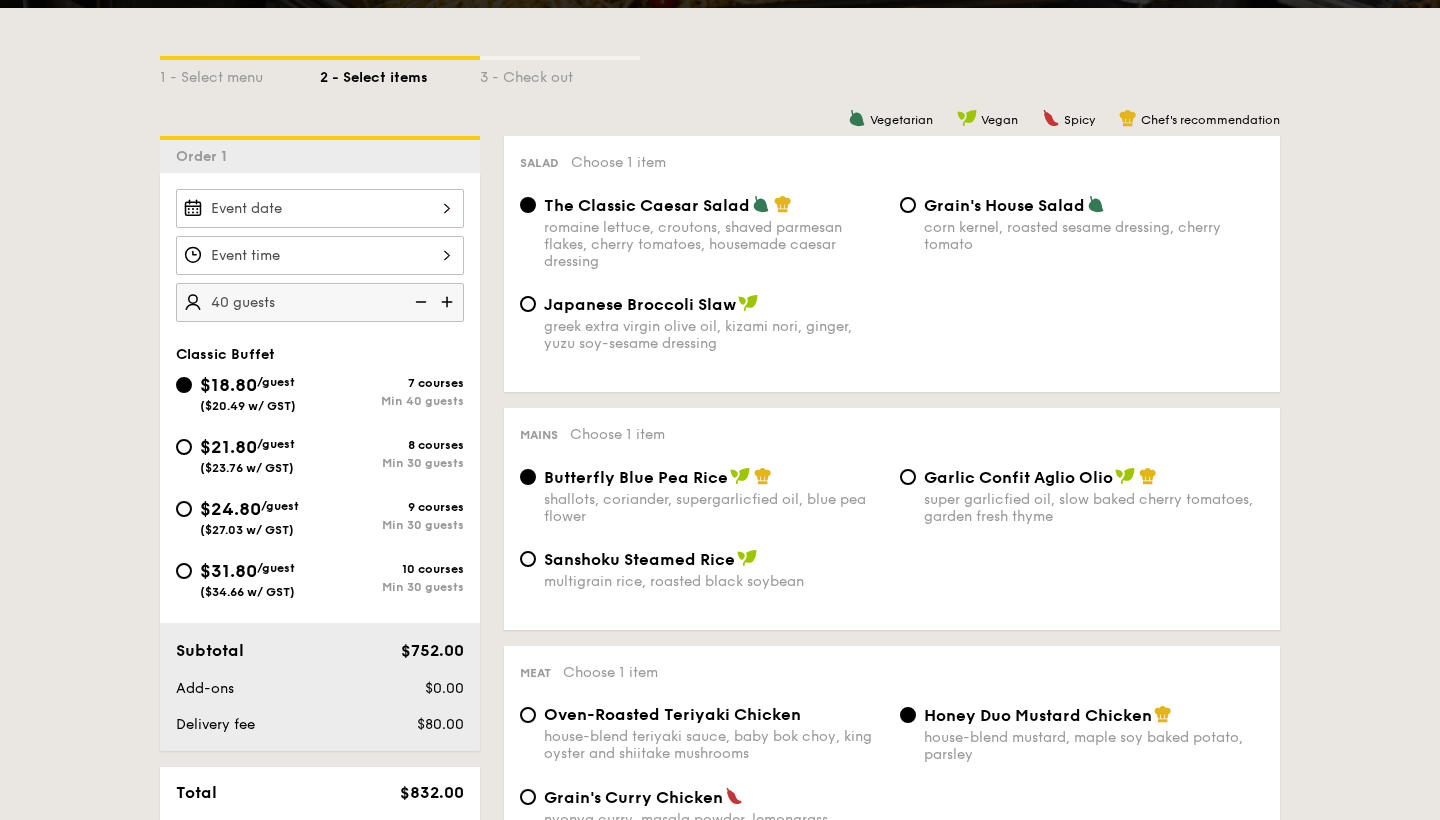 scroll, scrollTop: 439, scrollLeft: 0, axis: vertical 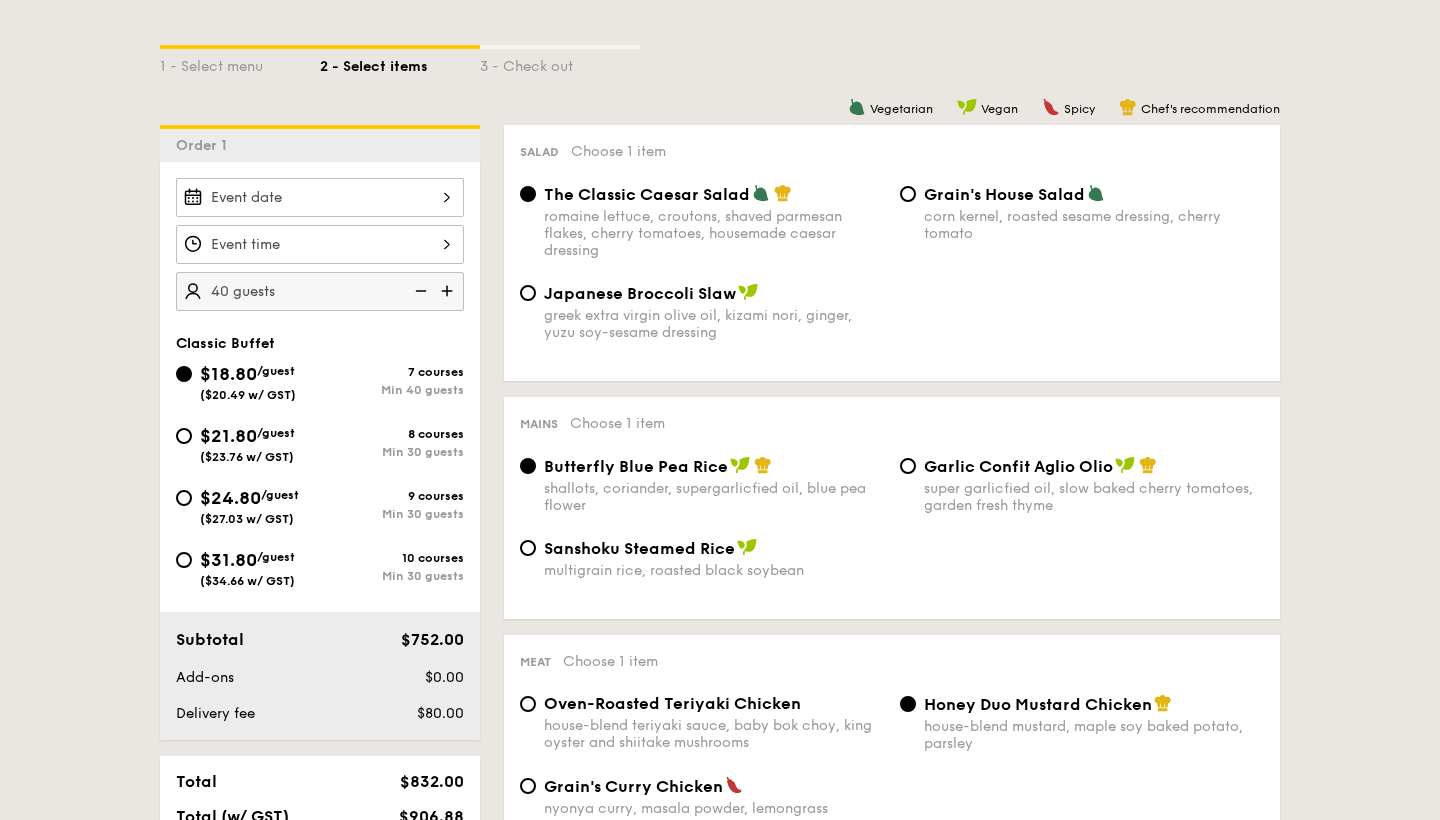 click on "$21.80
/guest
($23.76 w/ GST)" at bounding box center [248, 443] 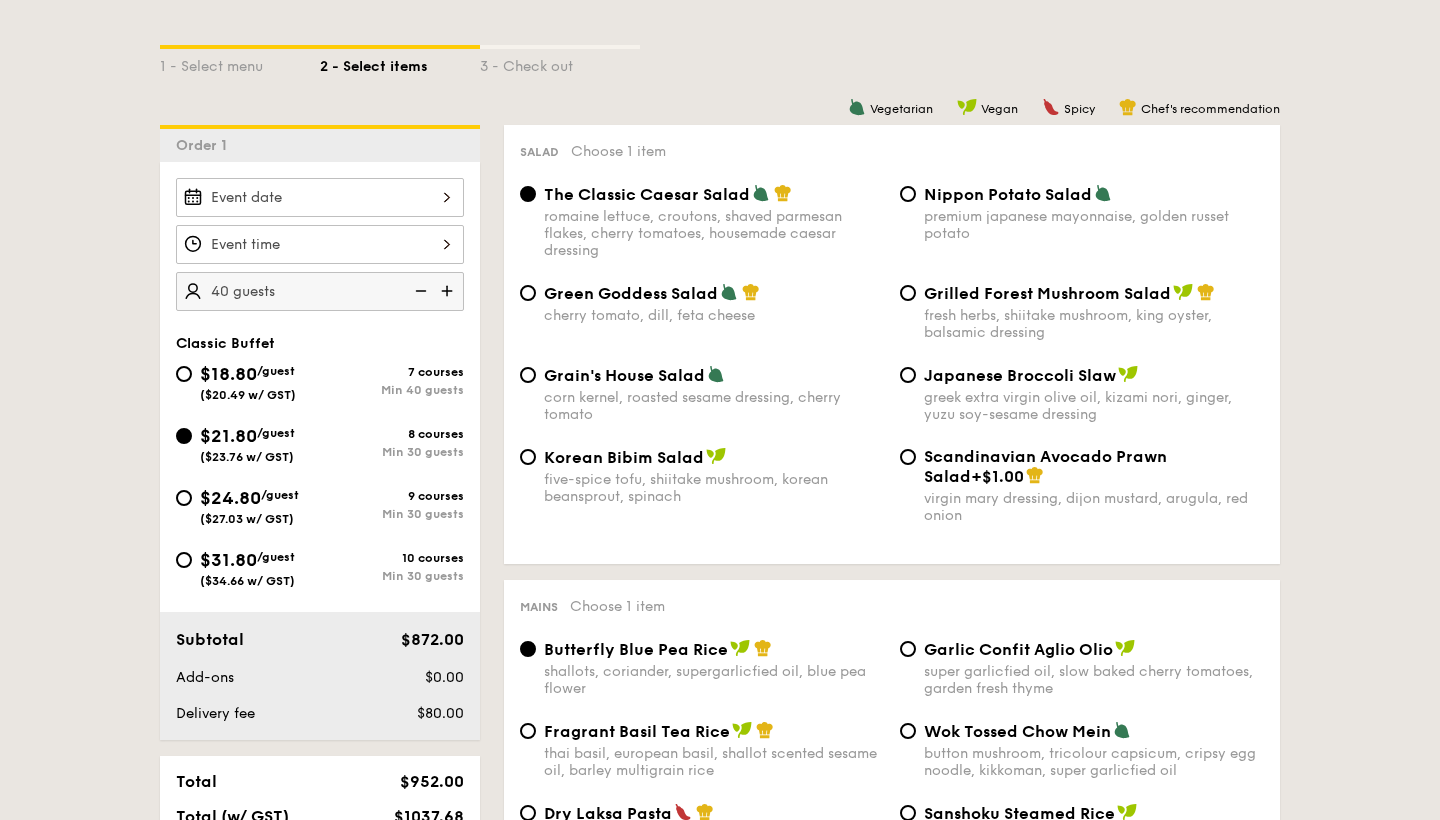 radio on "true" 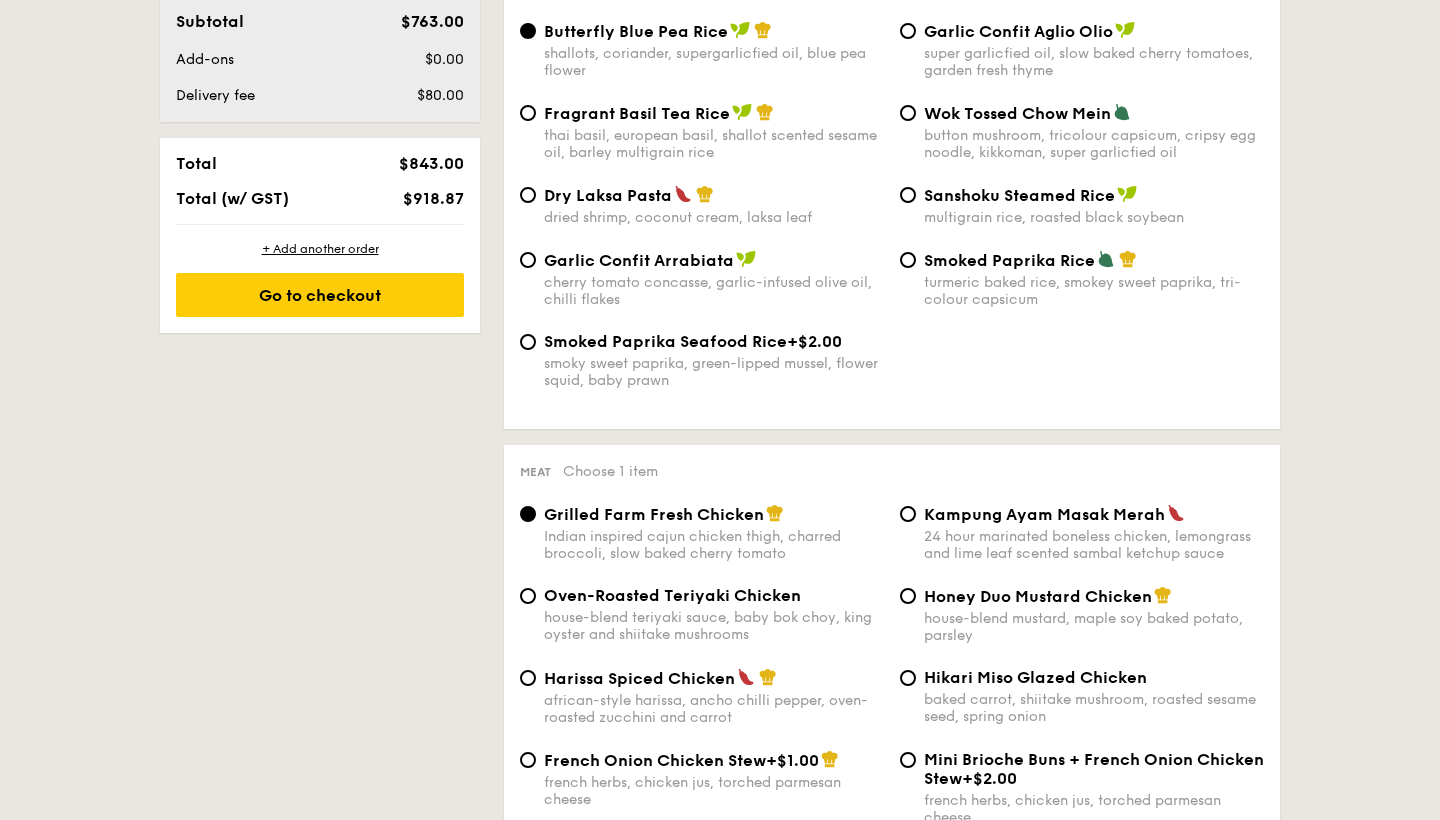 scroll, scrollTop: 1043, scrollLeft: 0, axis: vertical 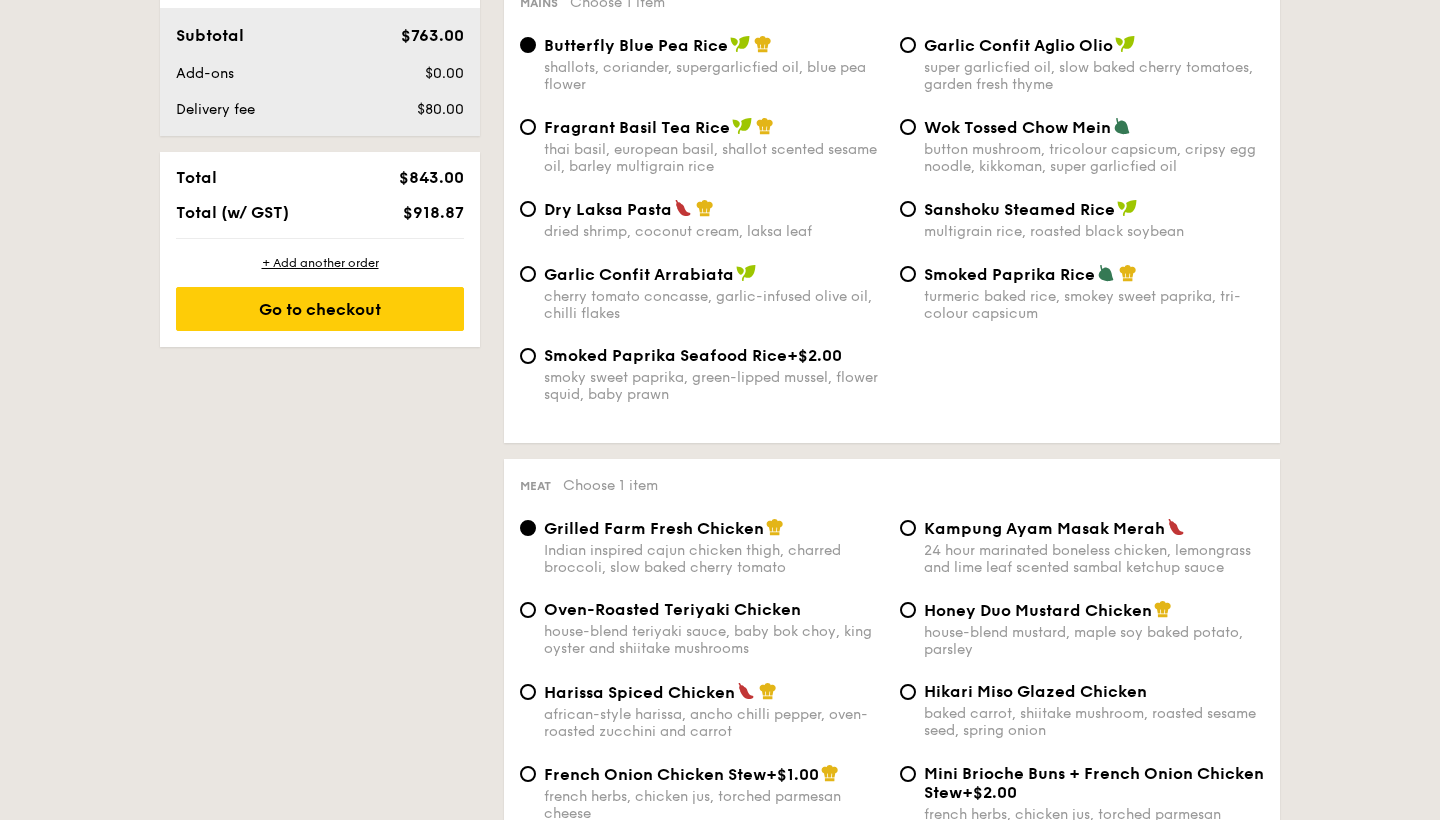 click on "Harissa Spiced Chicken african-style harissa, ancho chilli pepper, oven-roasted zucchini and carrot" at bounding box center (702, 730) 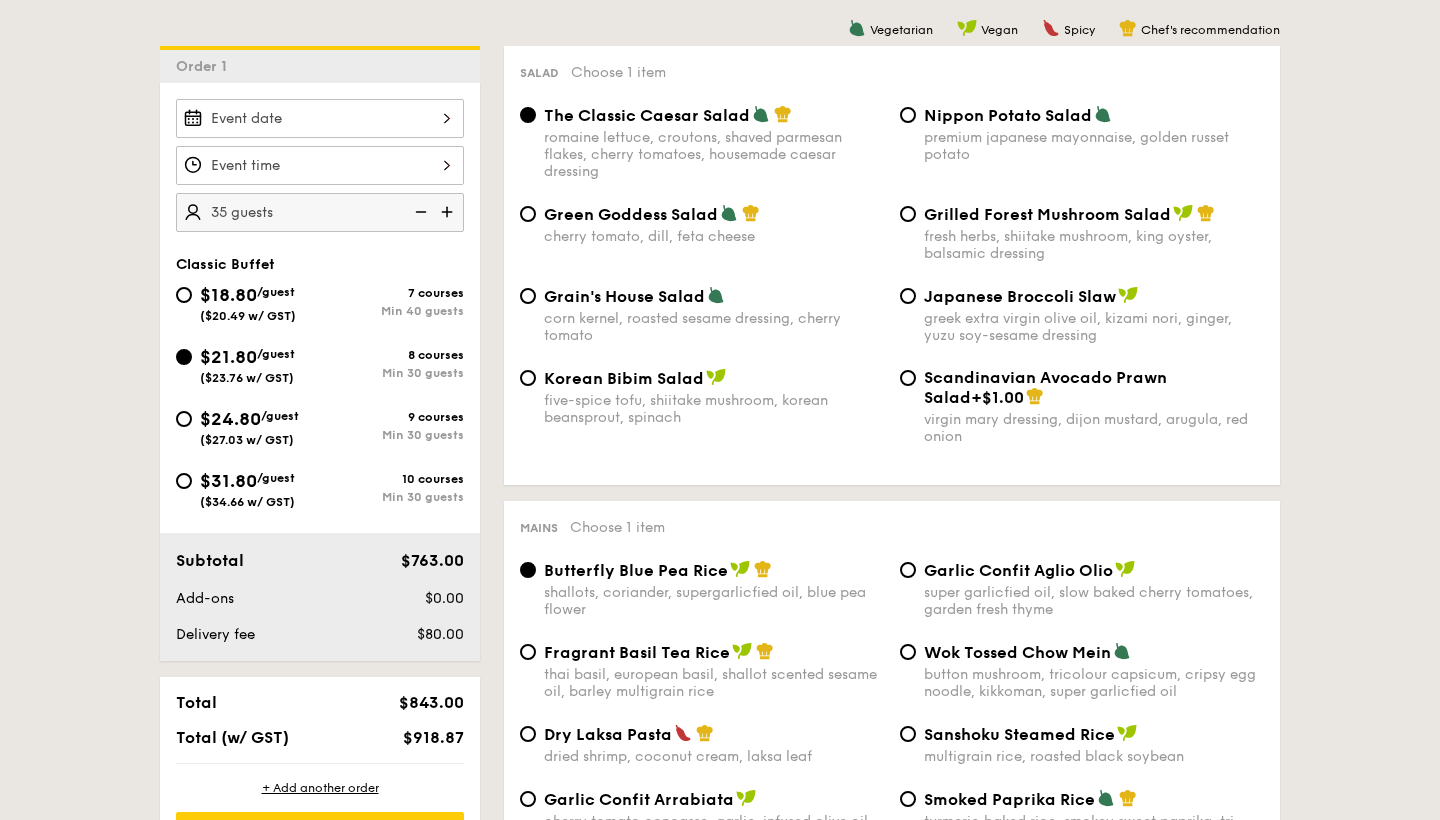 scroll, scrollTop: 520, scrollLeft: 0, axis: vertical 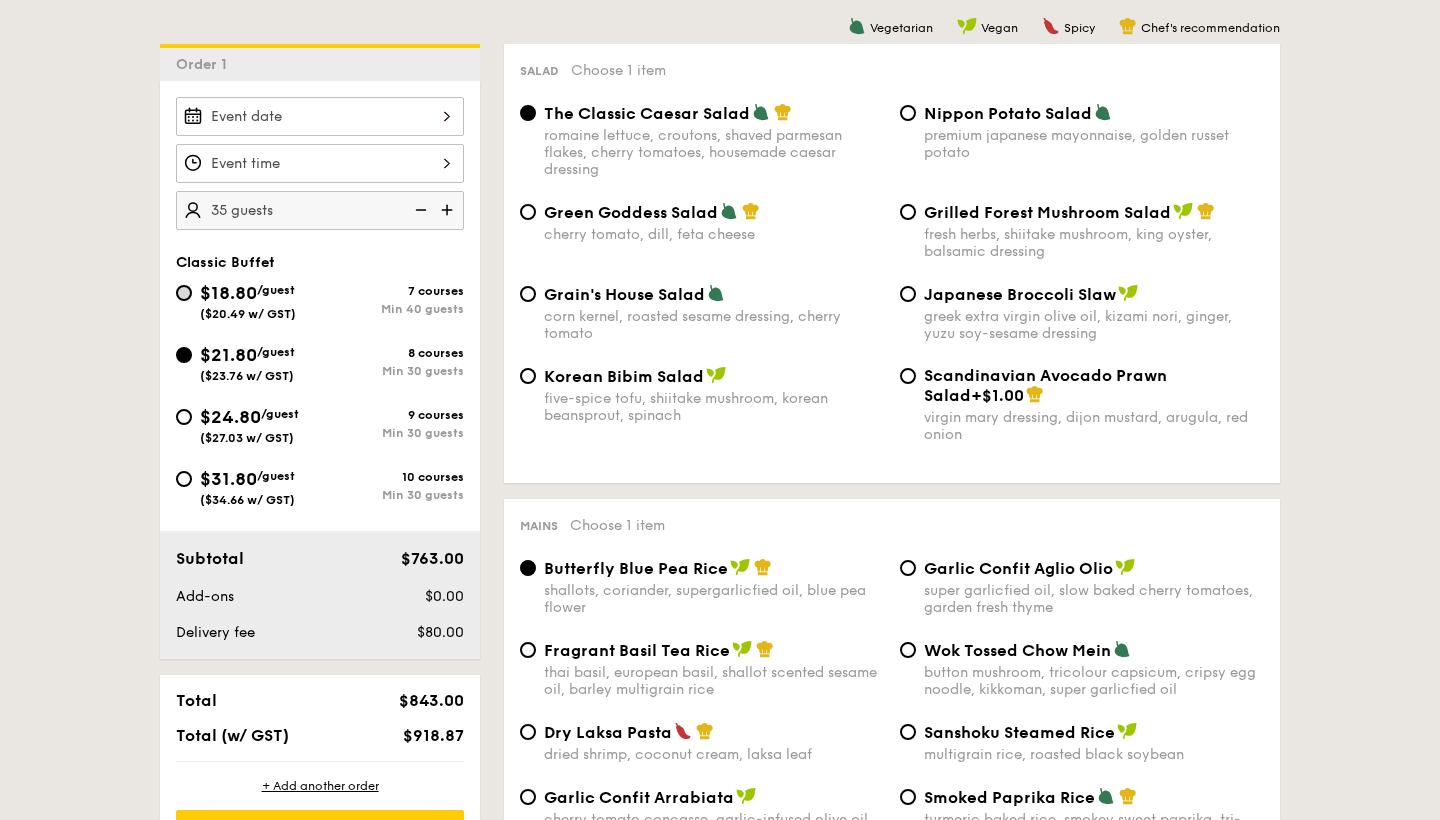 click on "$18.80
/guest
($20.49 w/ GST)
7 courses
Min 40 guests" at bounding box center [184, 293] 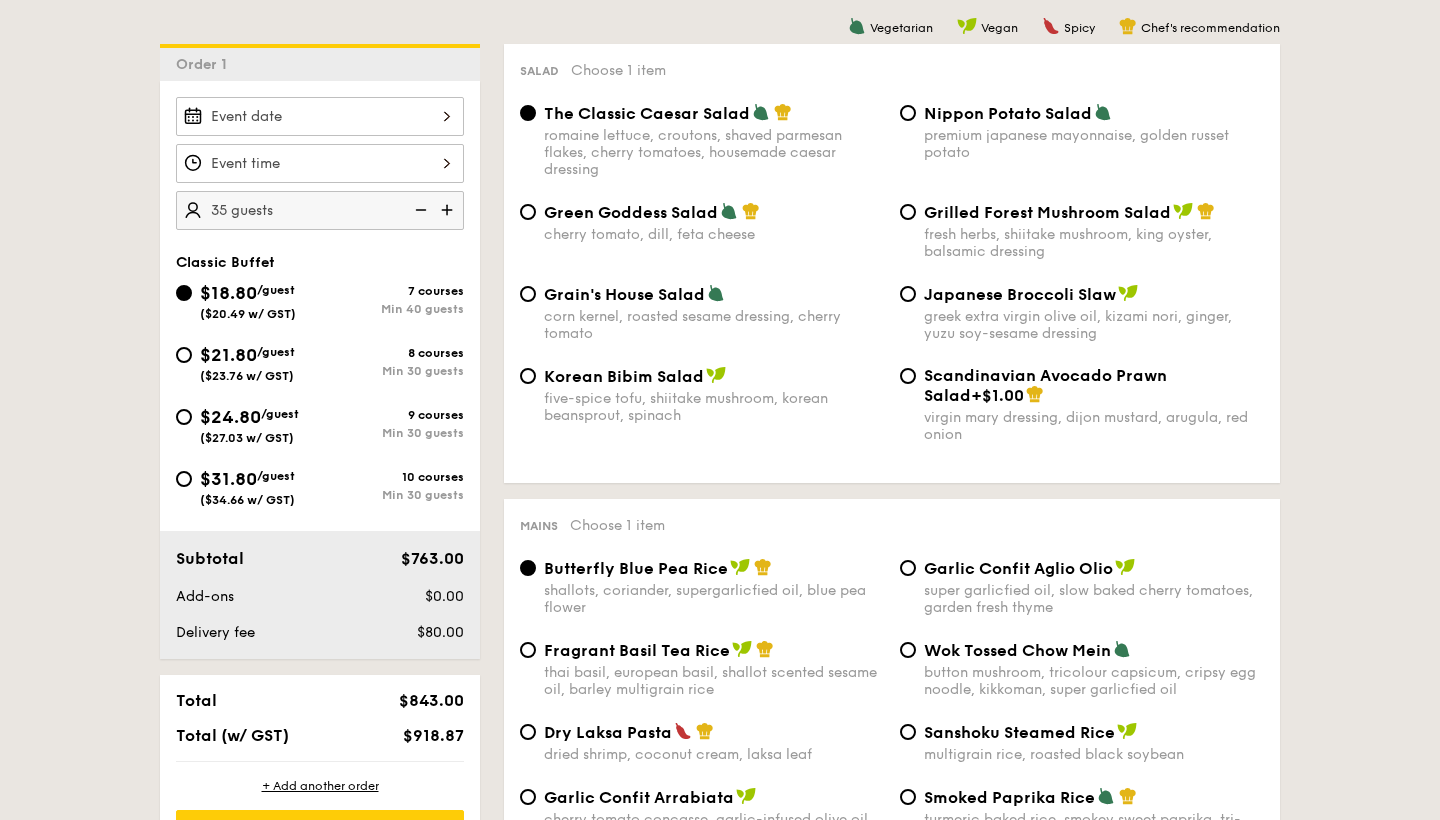 radio on "true" 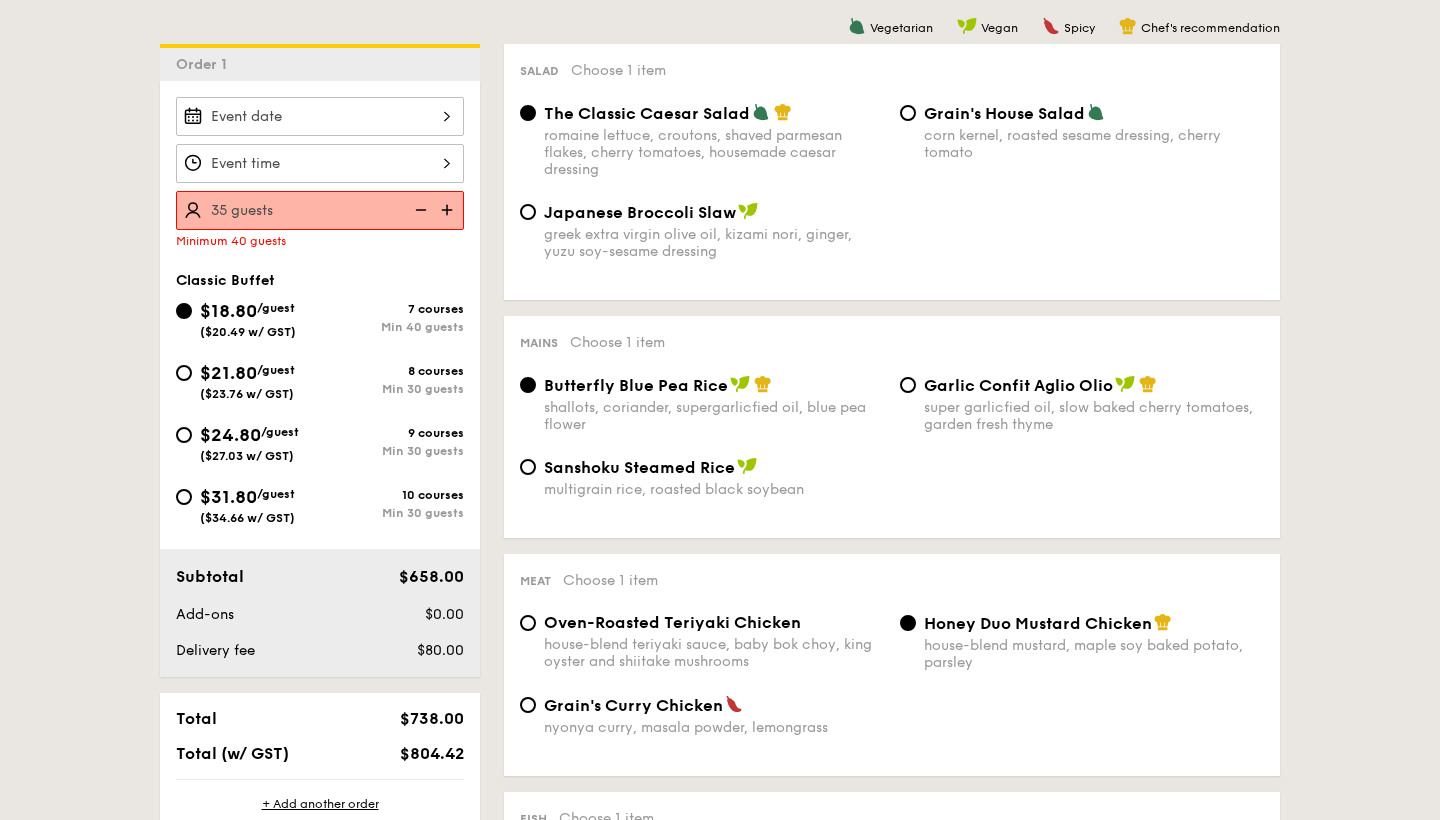 click at bounding box center [449, 210] 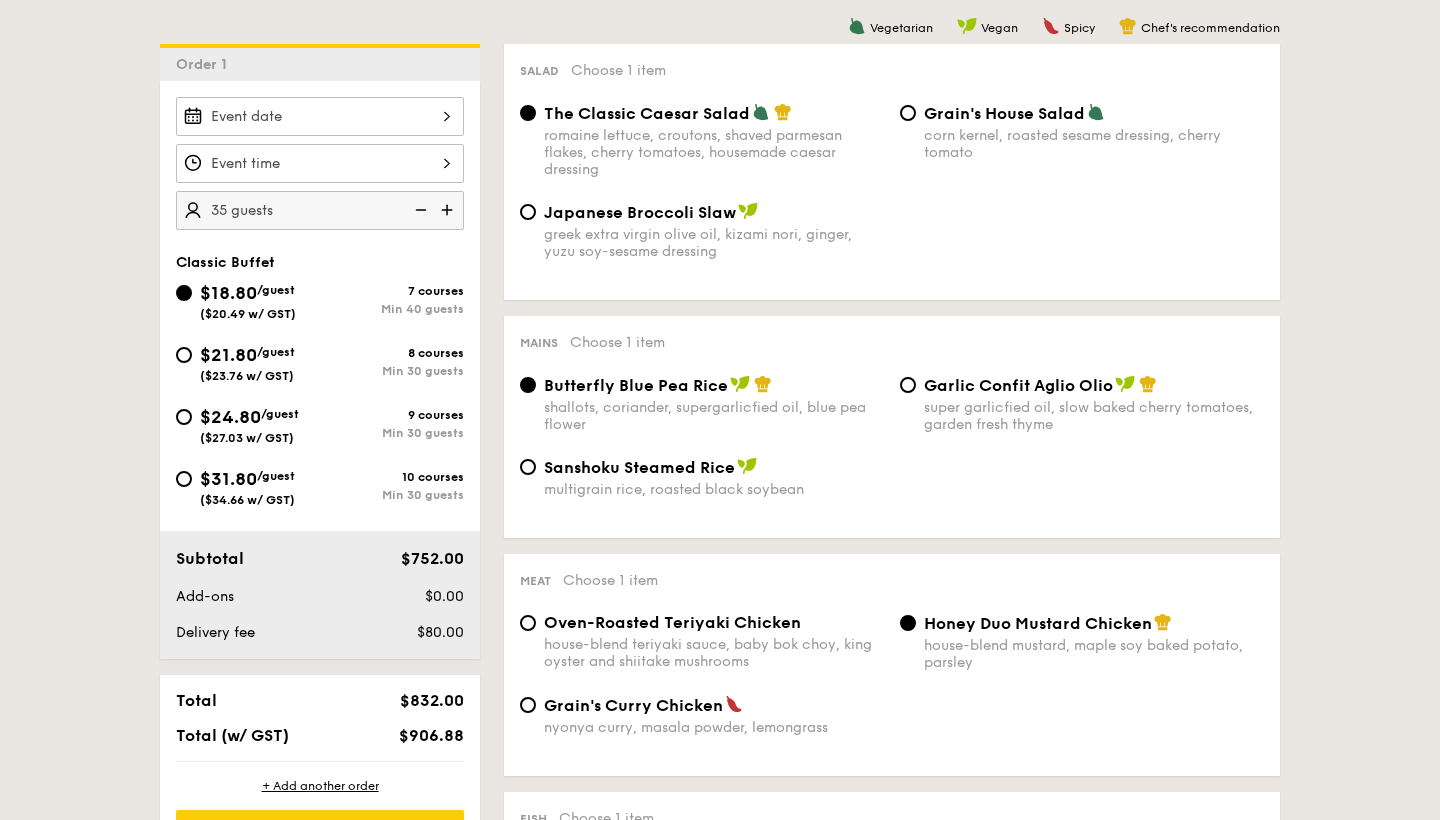 type on "40 guests" 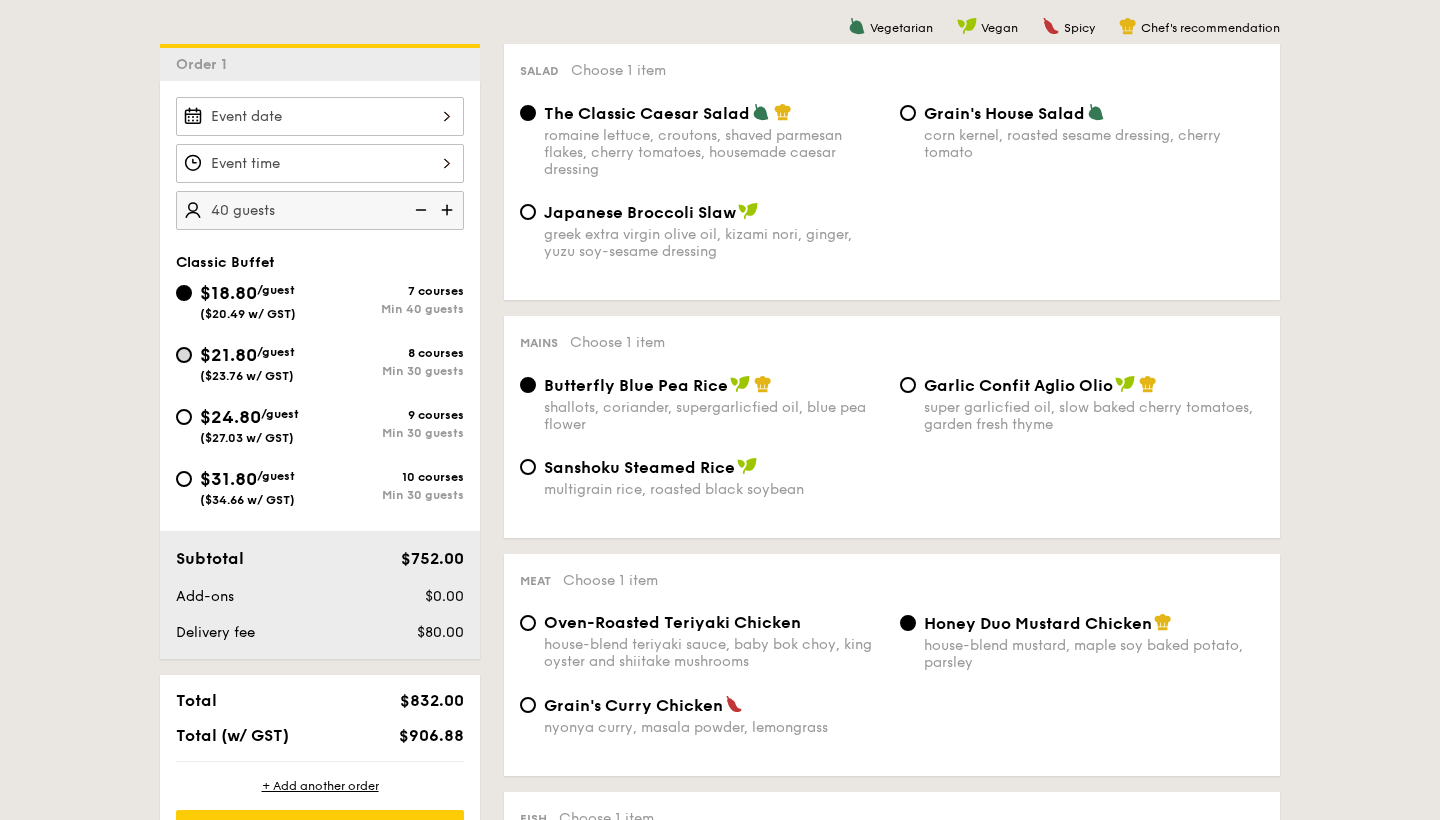 click on "$21.80
/guest
($23.76 w/ GST)
8 courses
Min 30 guests" at bounding box center [184, 355] 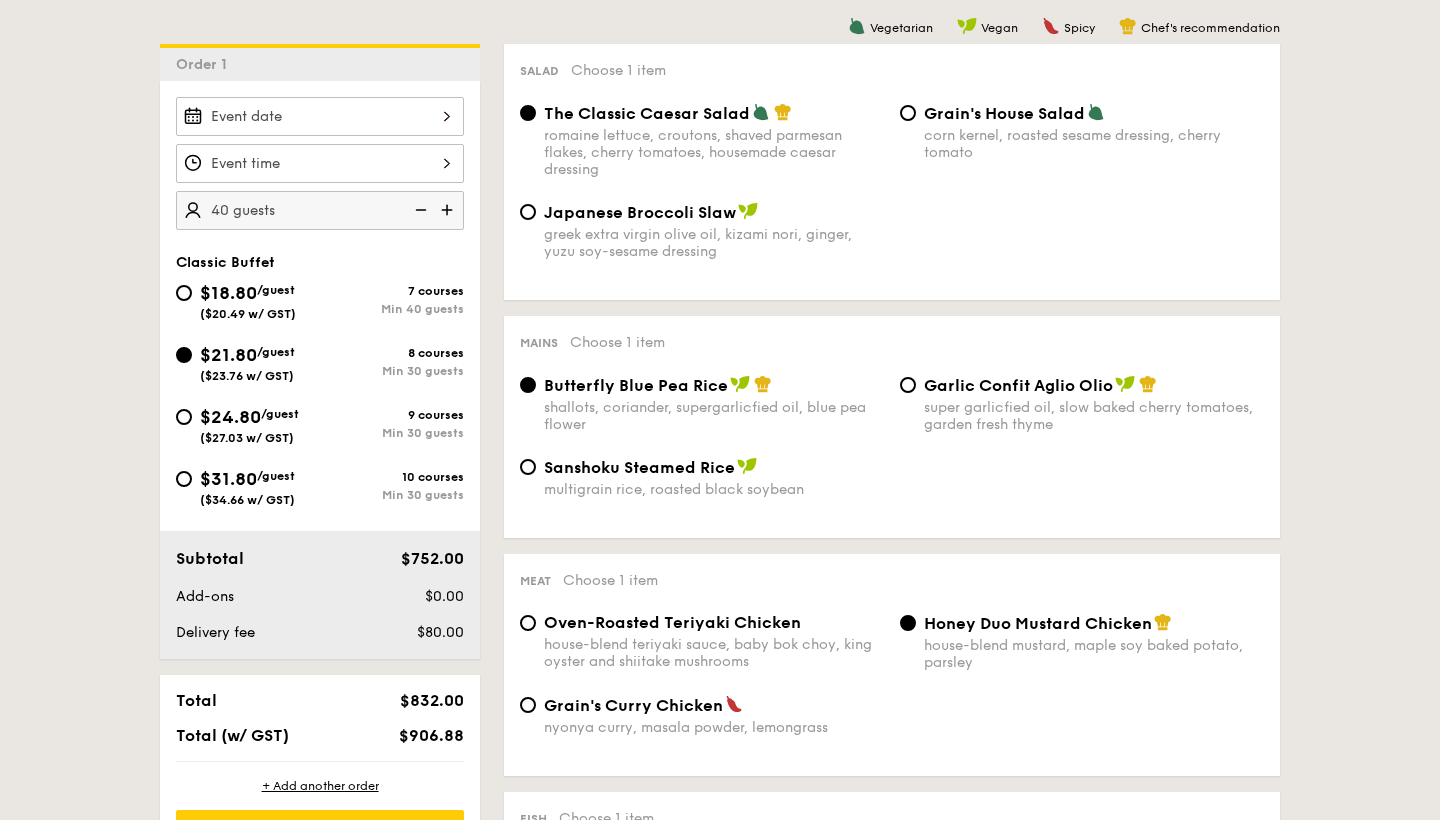 radio on "true" 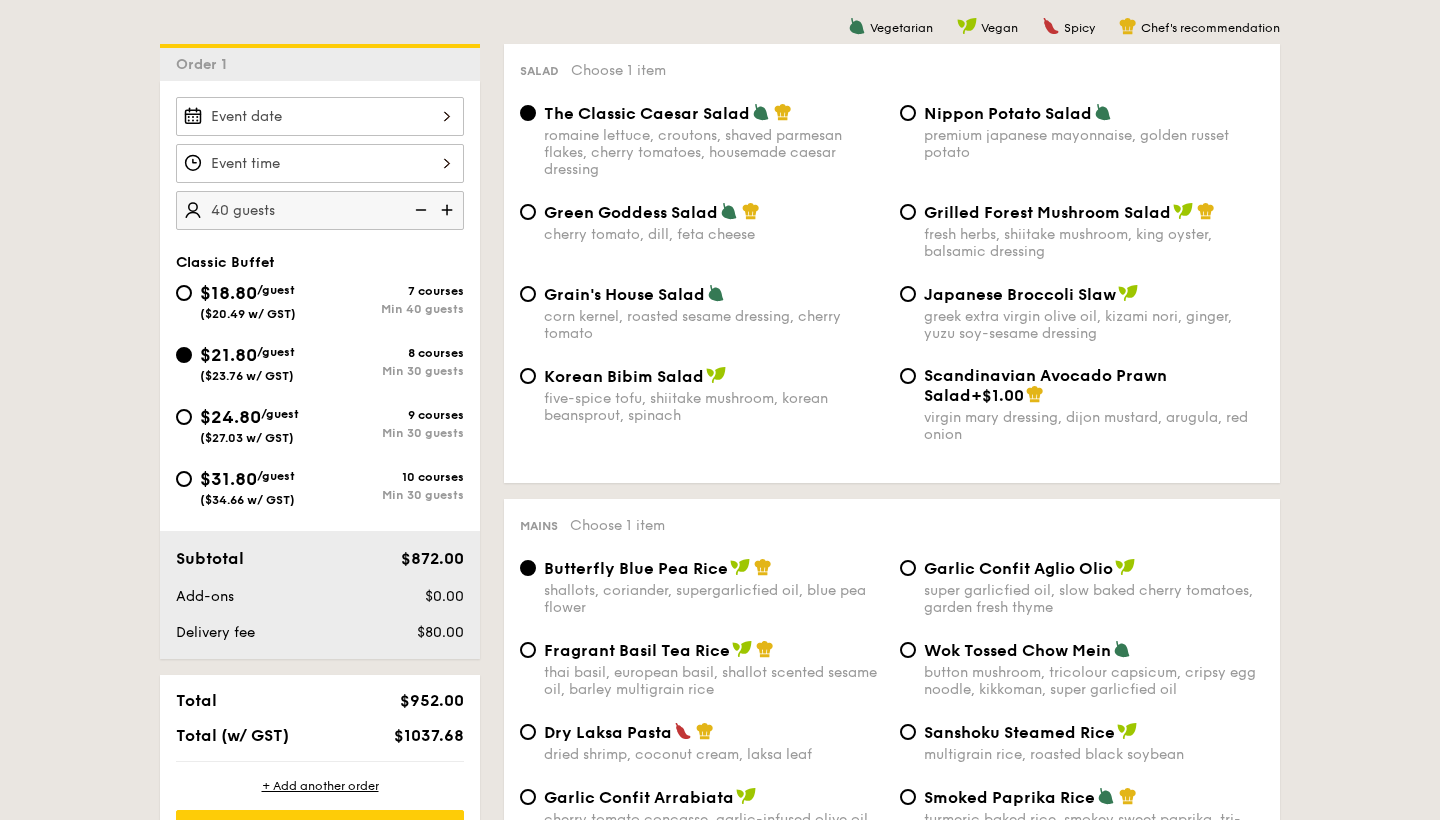 click at bounding box center (419, 210) 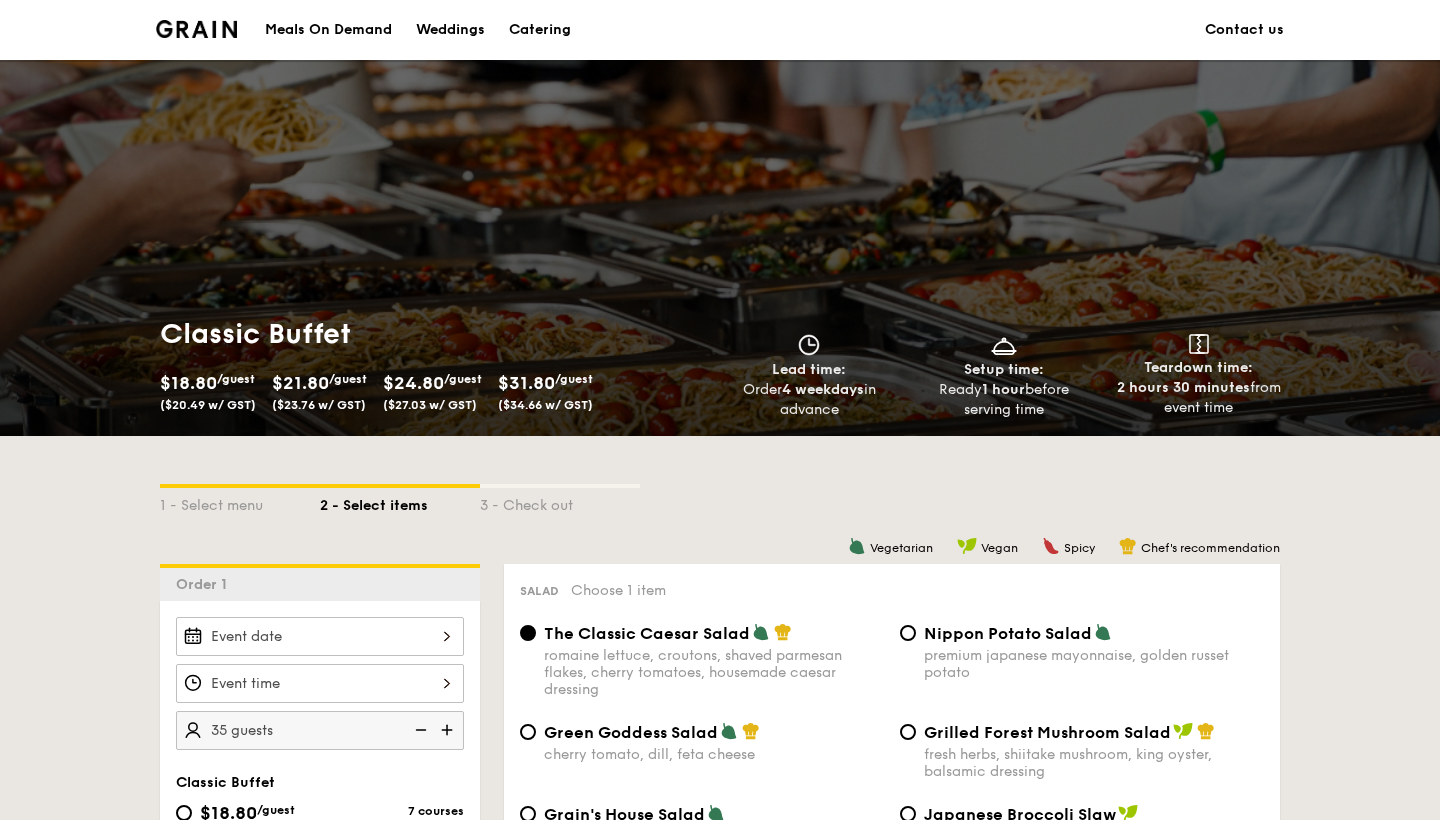 scroll, scrollTop: 0, scrollLeft: 0, axis: both 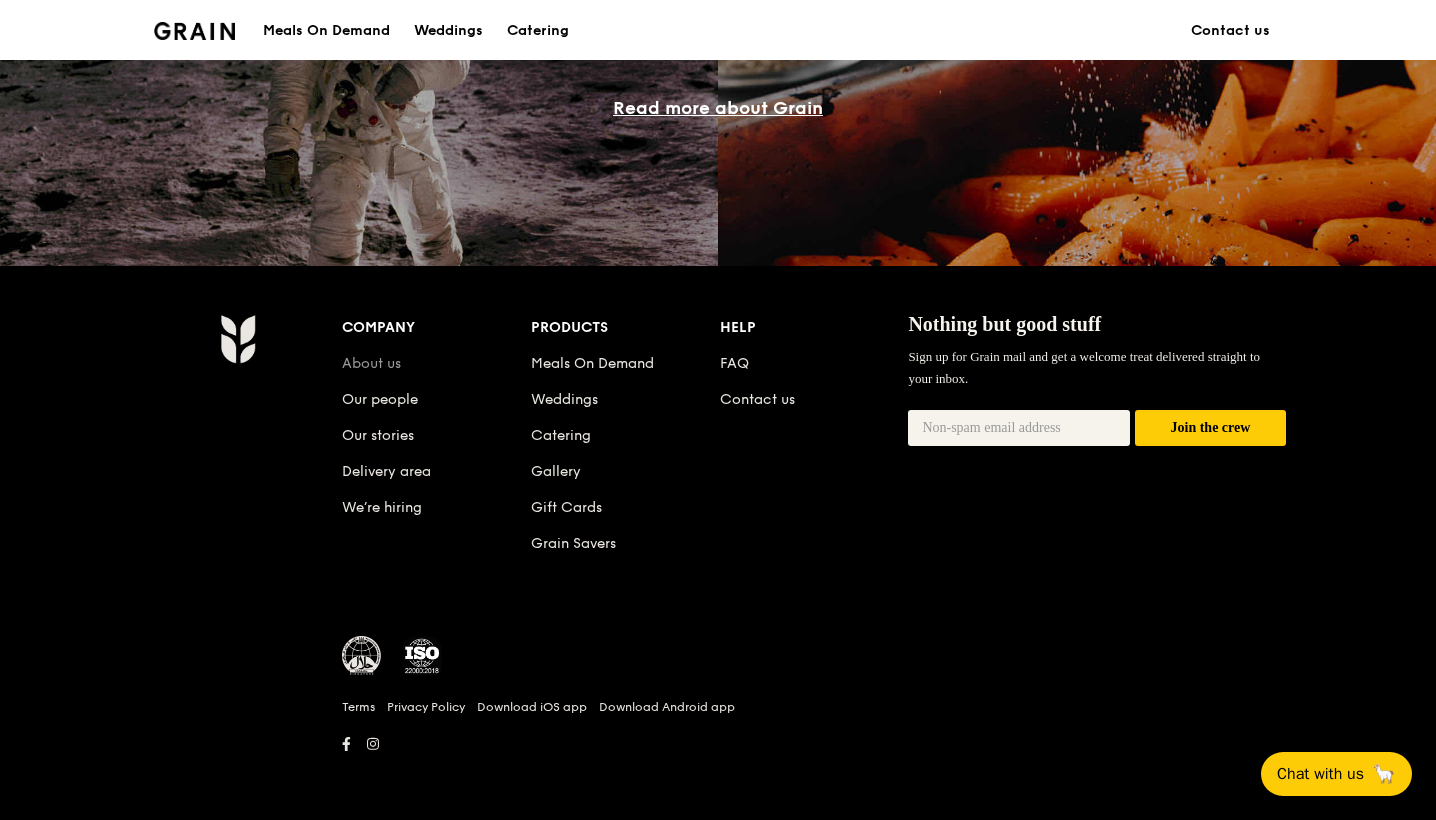 click on "About us" at bounding box center (371, 363) 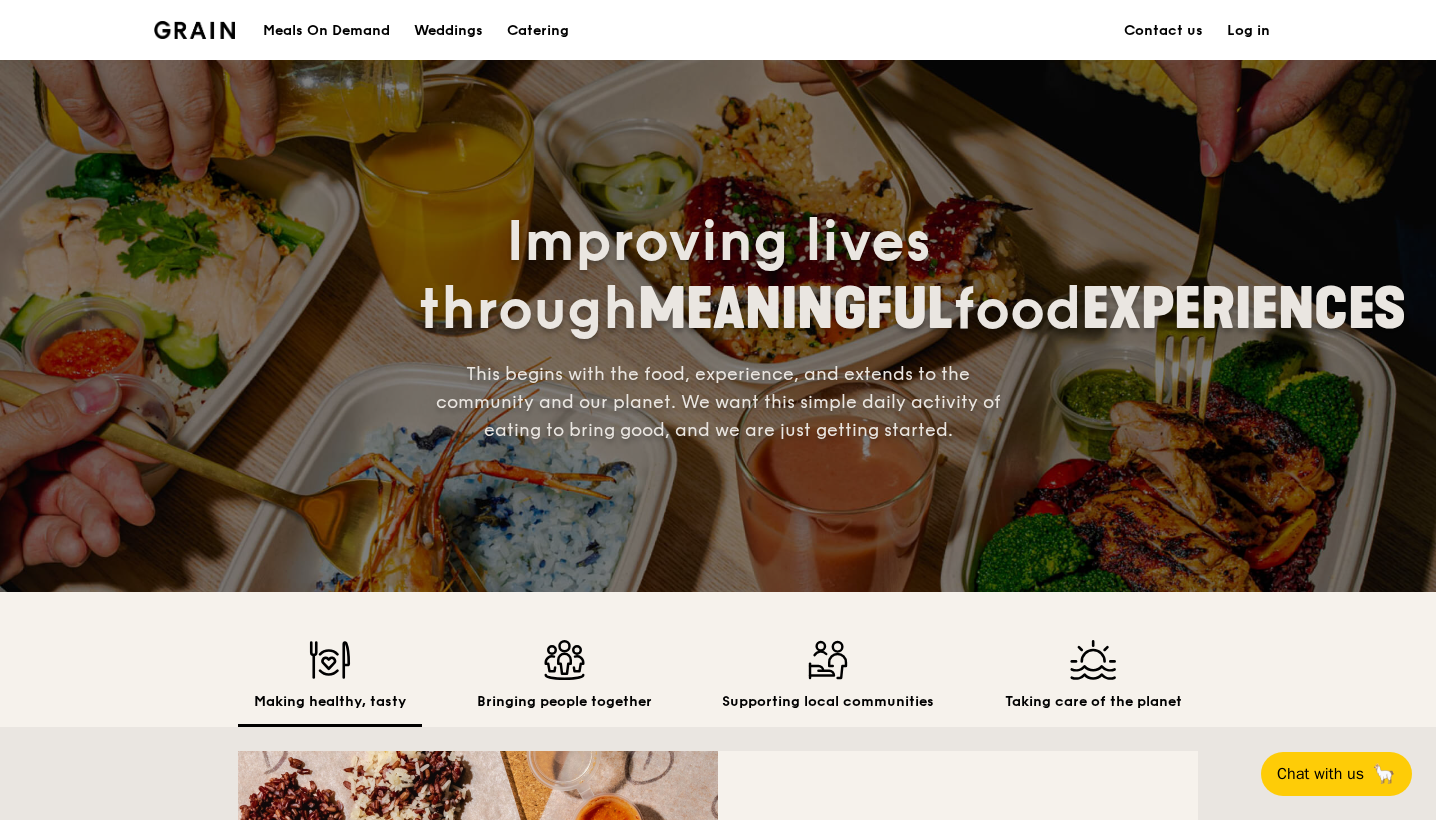 scroll, scrollTop: 0, scrollLeft: 0, axis: both 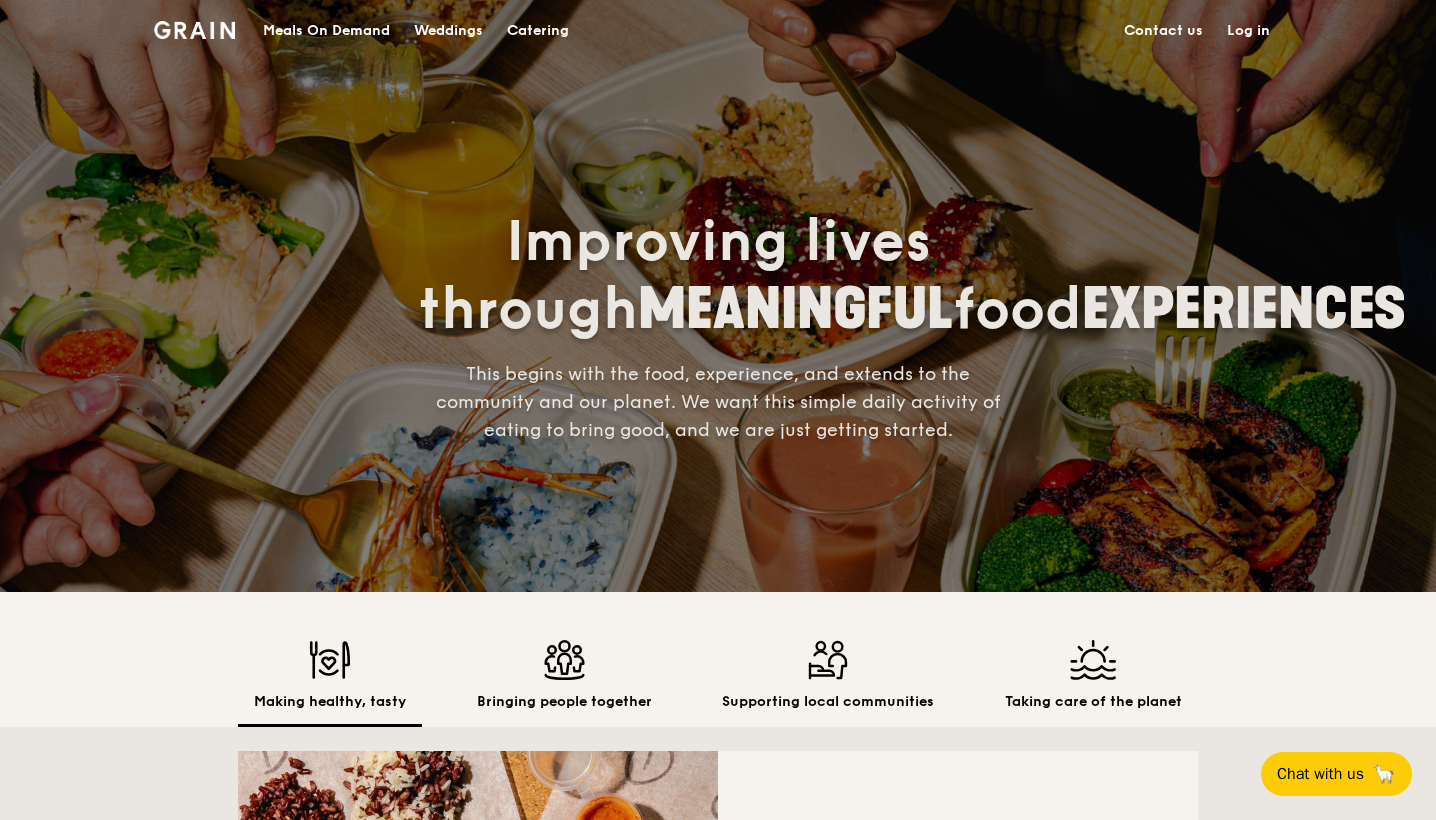 click on "Catering" at bounding box center (538, 31) 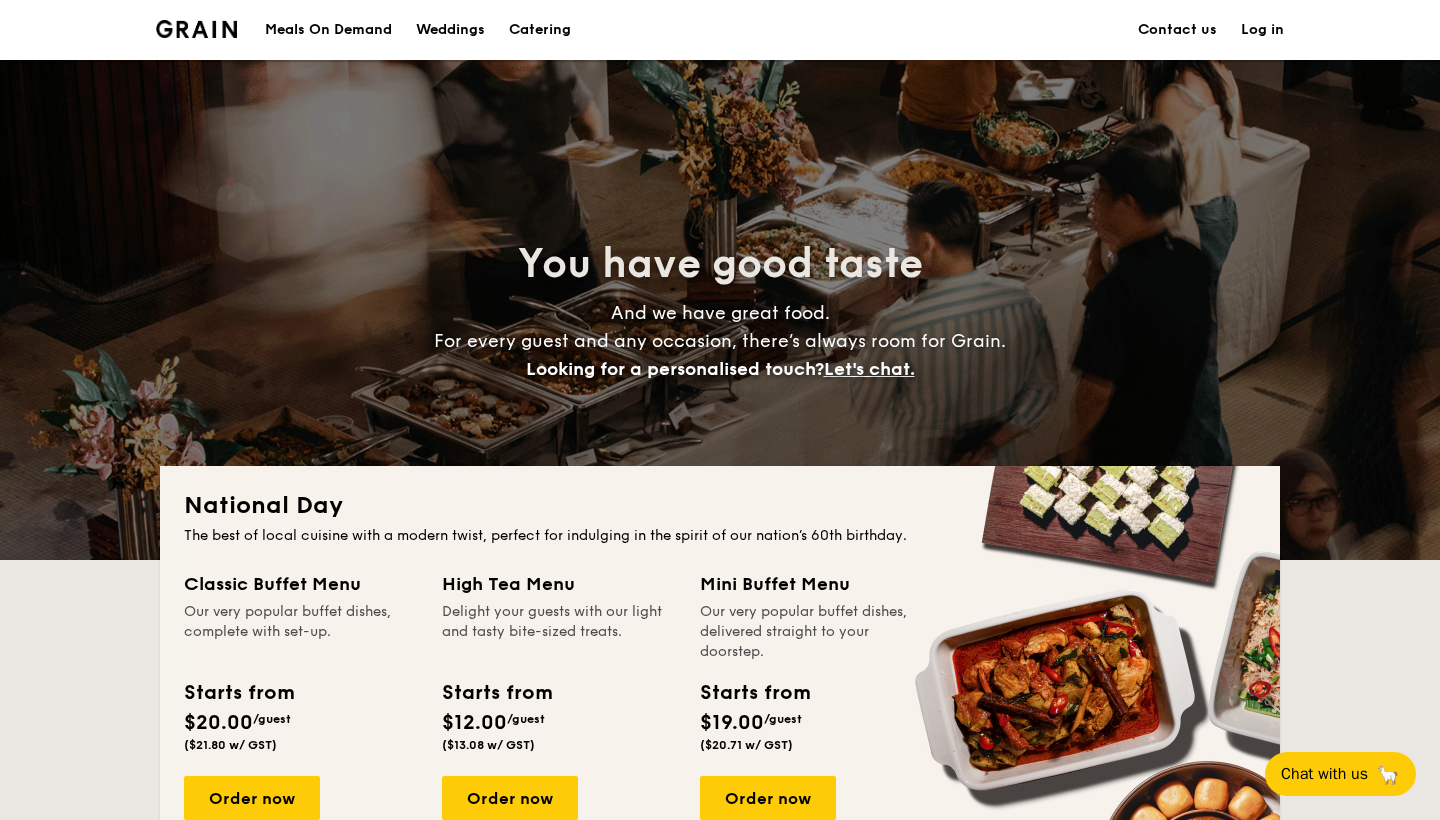 scroll, scrollTop: 0, scrollLeft: 0, axis: both 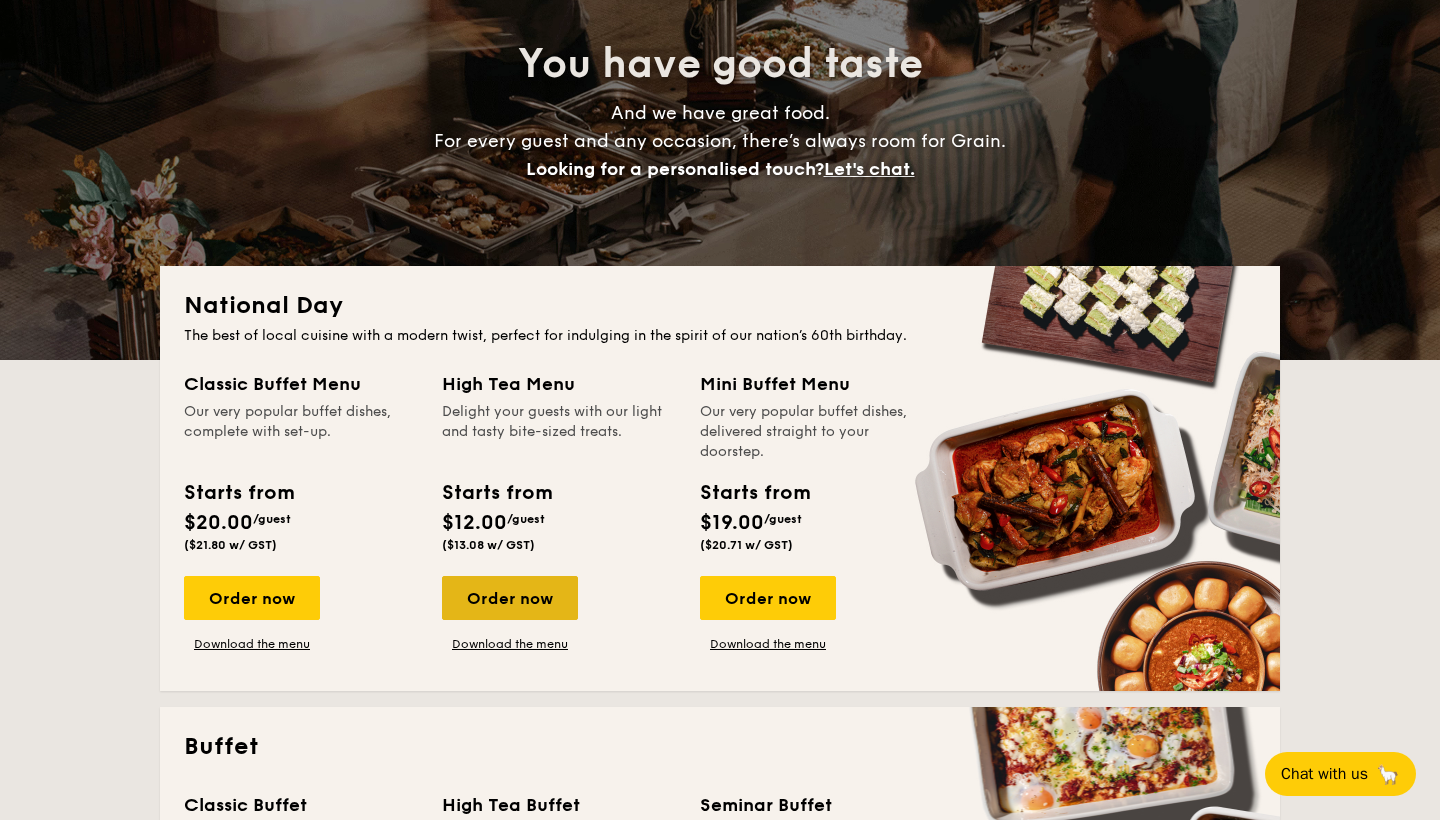 click on "Order now" at bounding box center (510, 598) 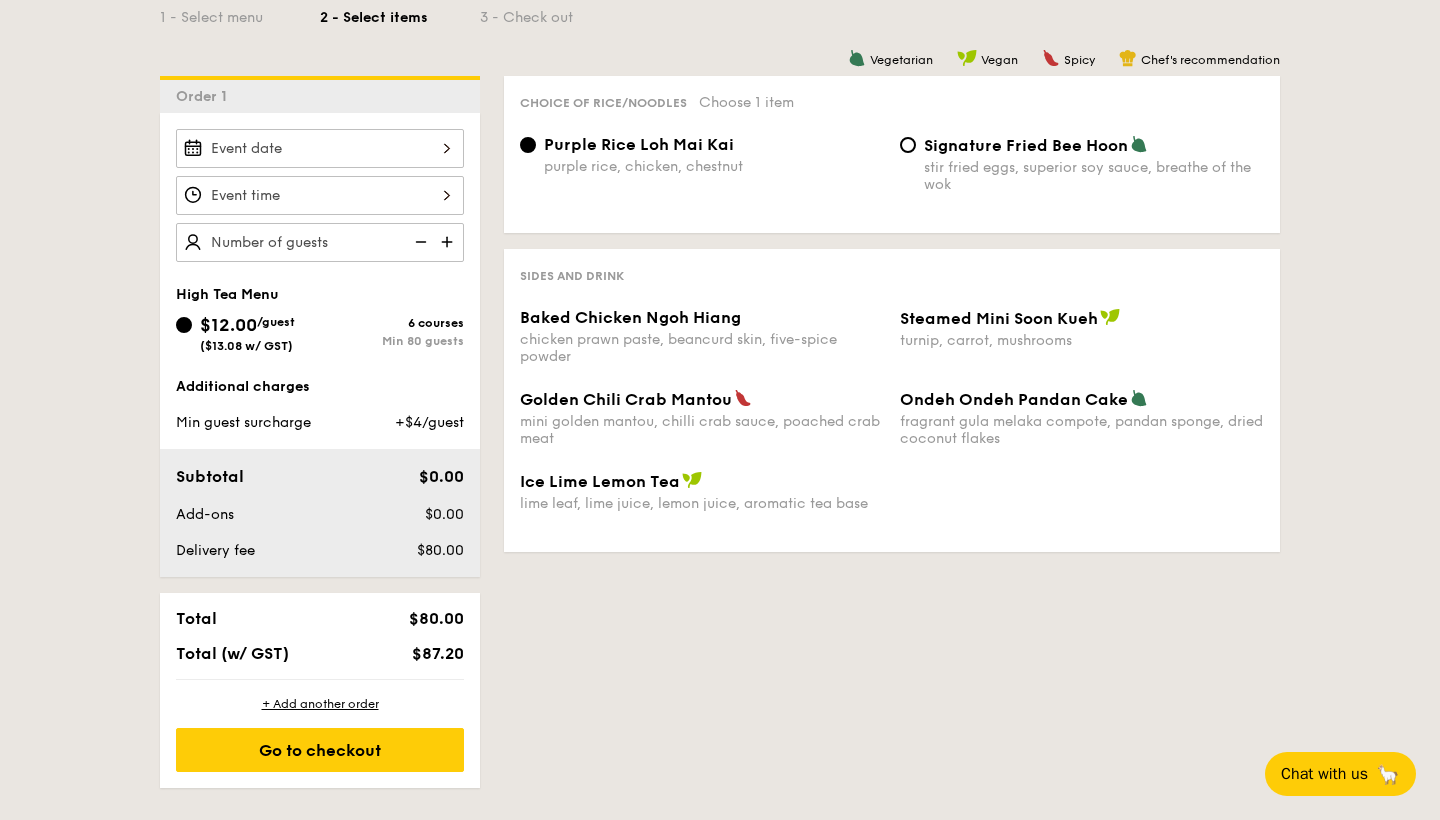 scroll, scrollTop: 490, scrollLeft: 0, axis: vertical 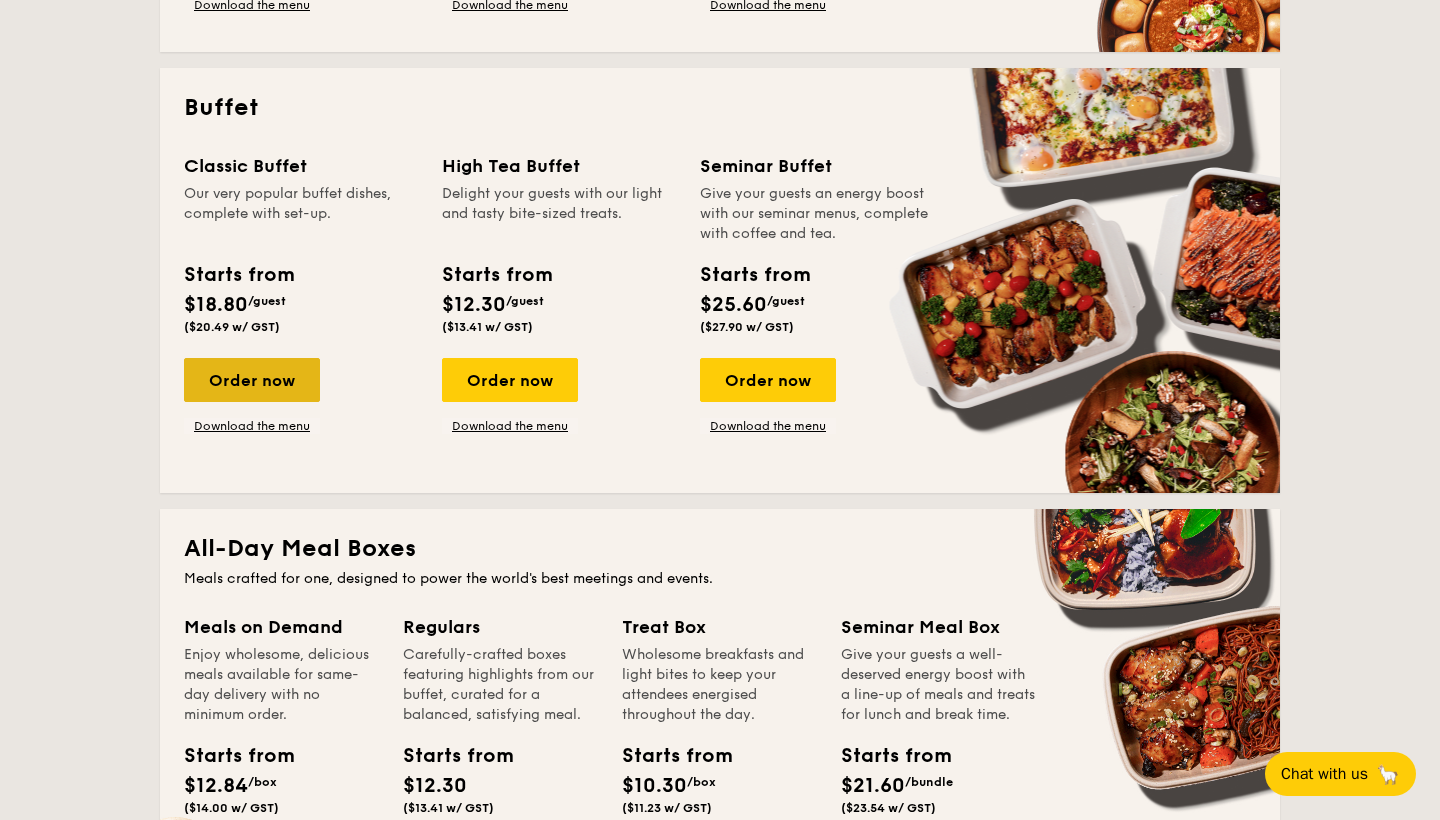 click on "Order now" at bounding box center (252, 380) 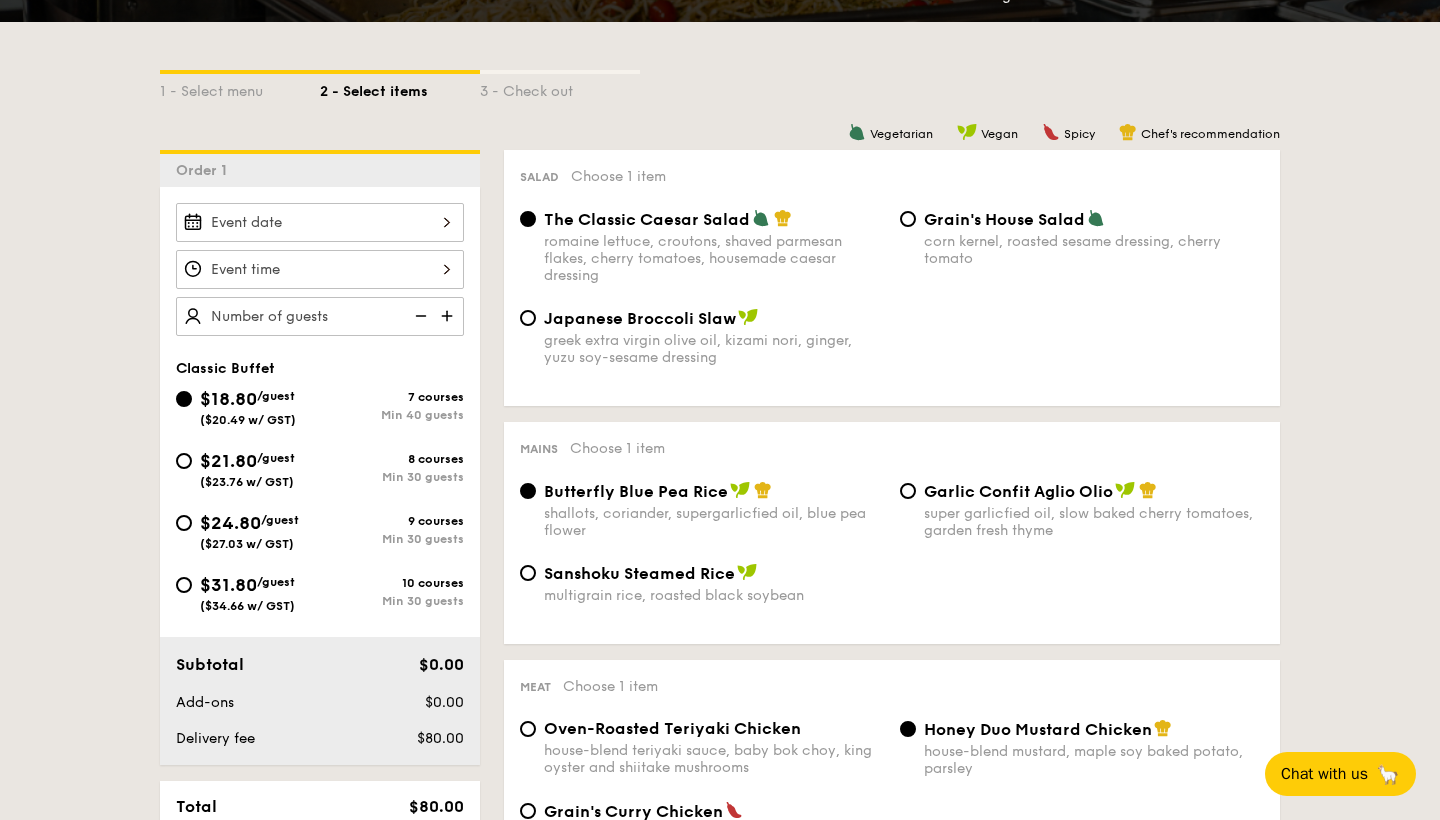 scroll, scrollTop: 415, scrollLeft: 0, axis: vertical 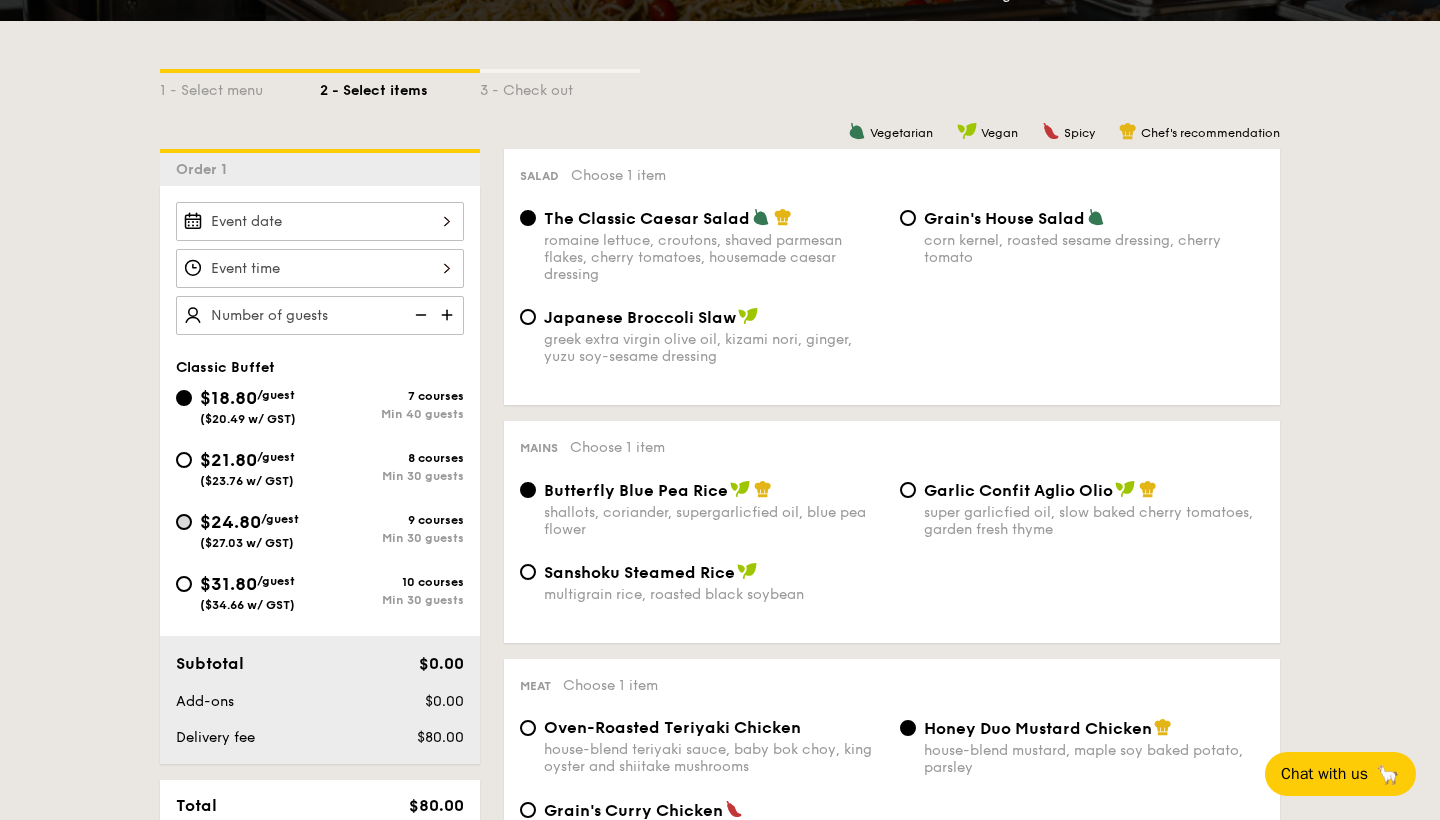 click on "$24.80
/guest
($27.03 w/ GST)
9 courses
Min 30 guests" at bounding box center (184, 522) 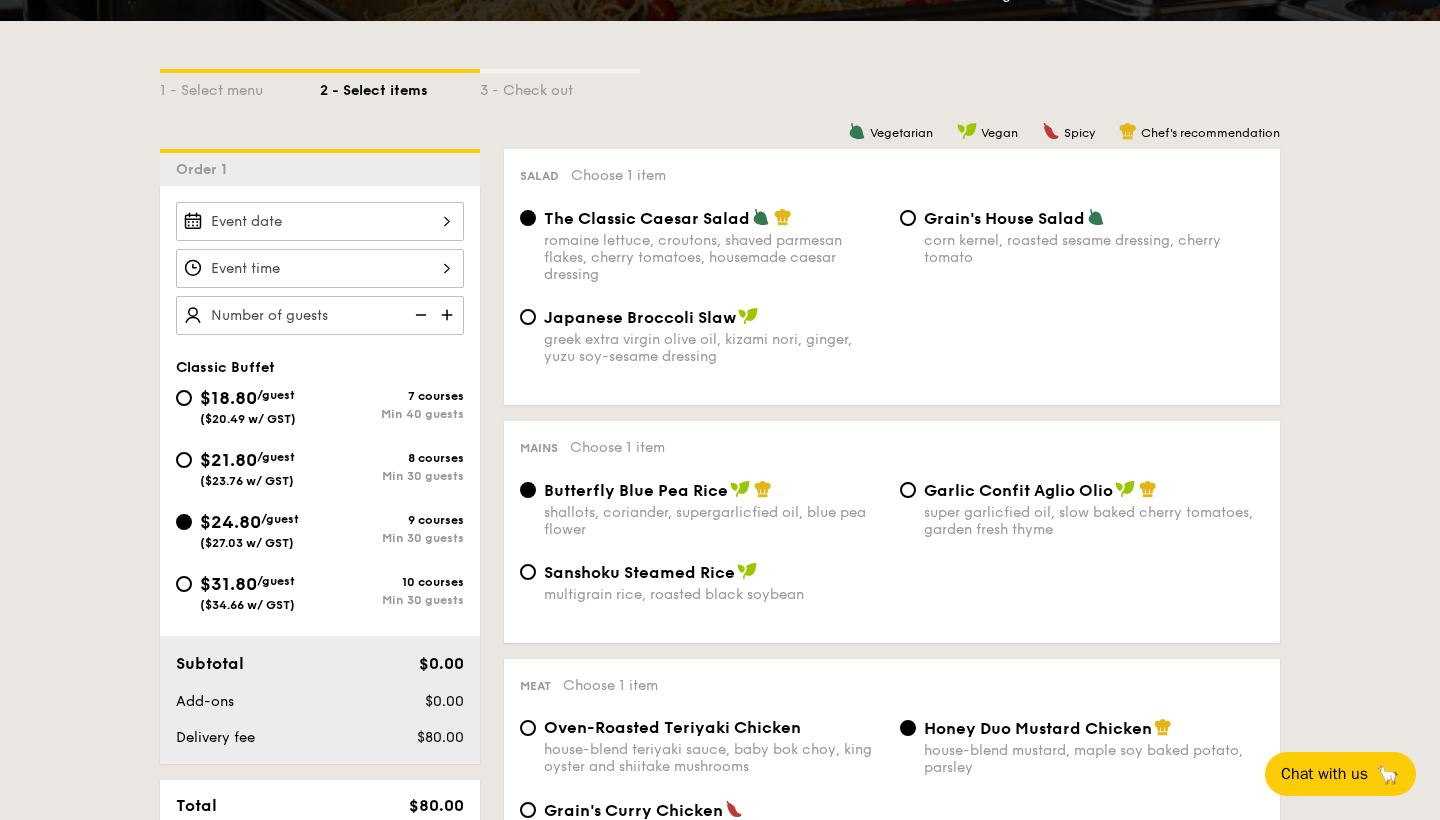 radio on "true" 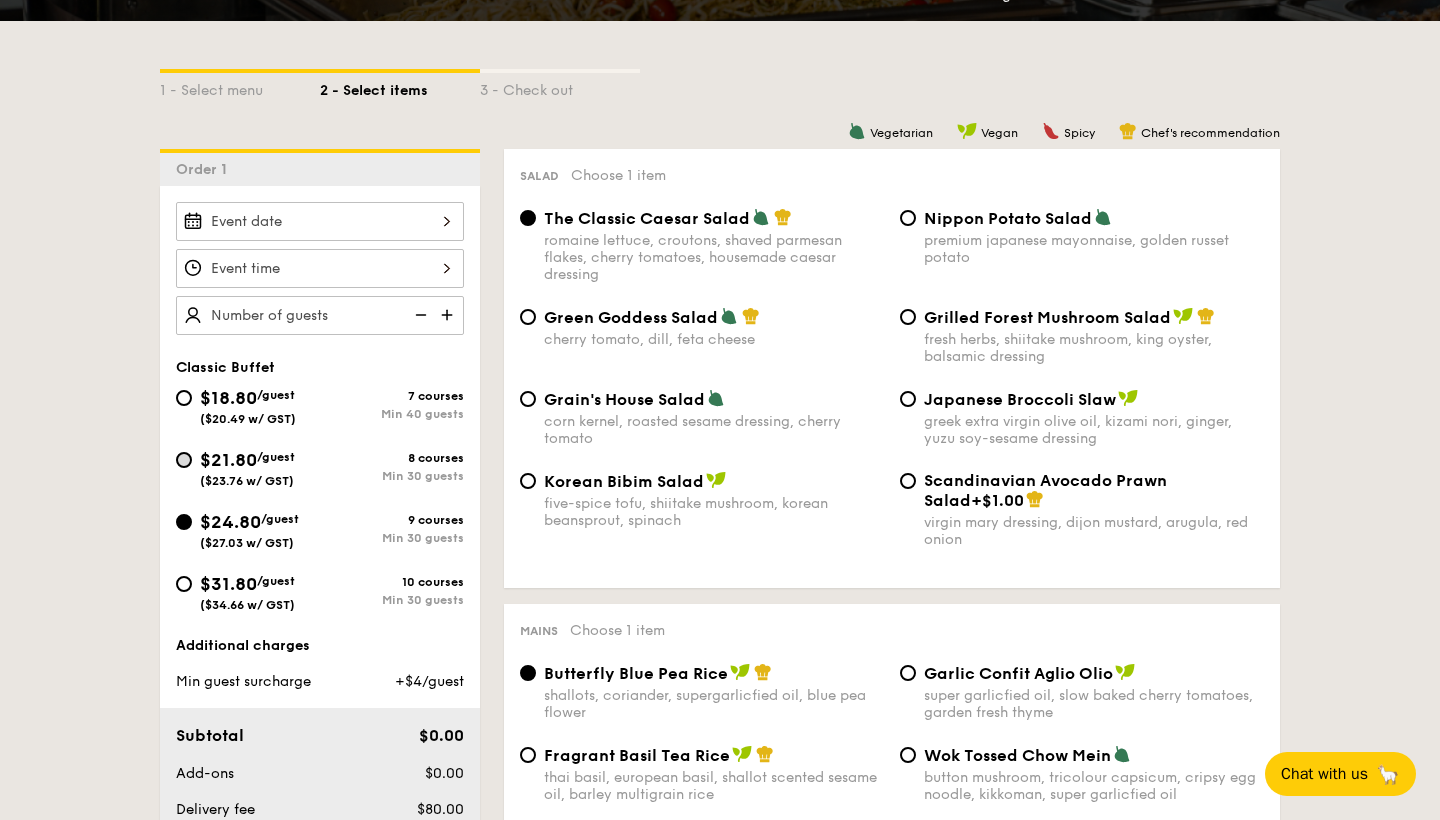 click on "$21.80
/guest
($23.76 w/ GST)
8 courses
Min 30 guests" at bounding box center [184, 460] 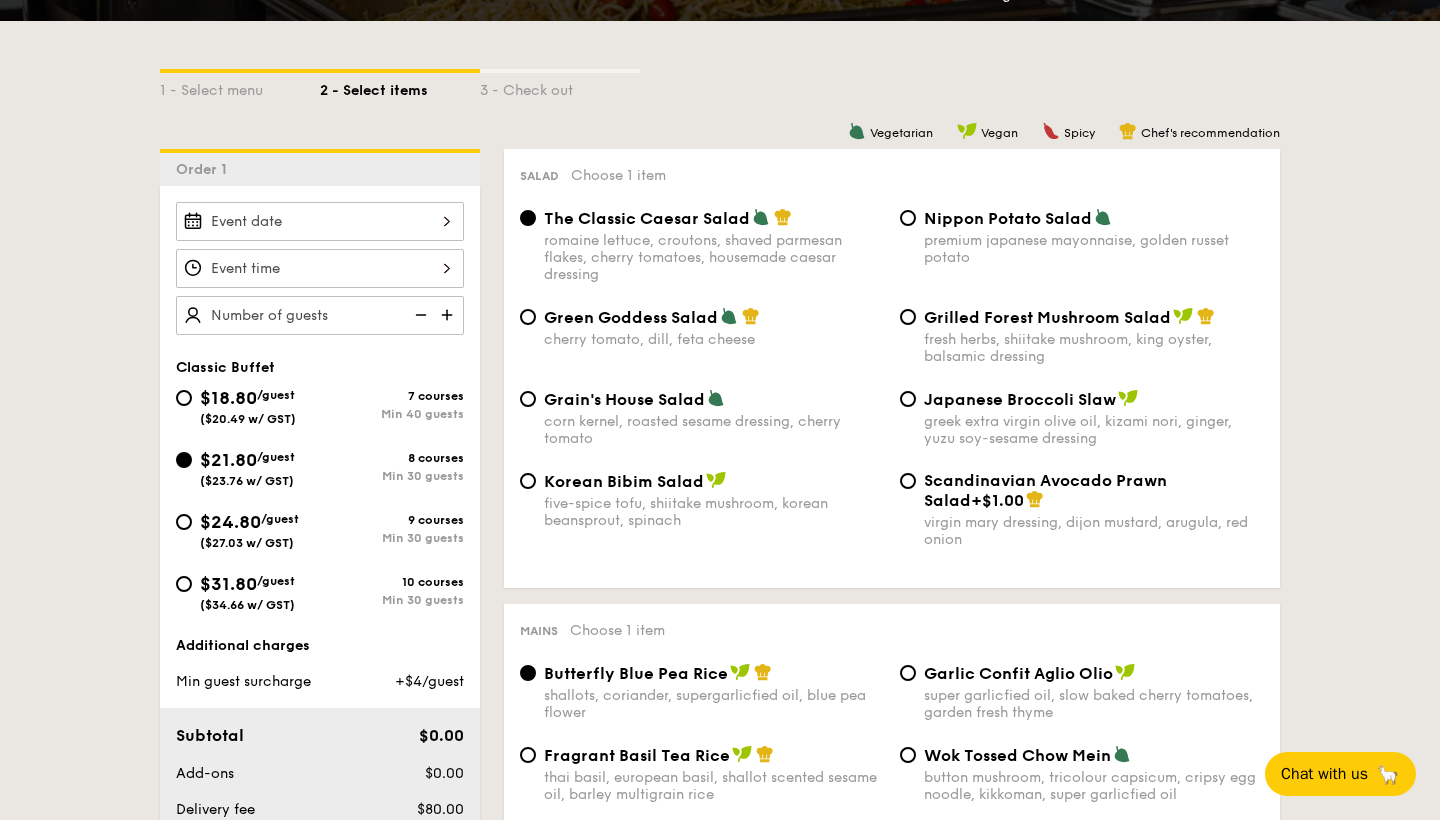 radio on "true" 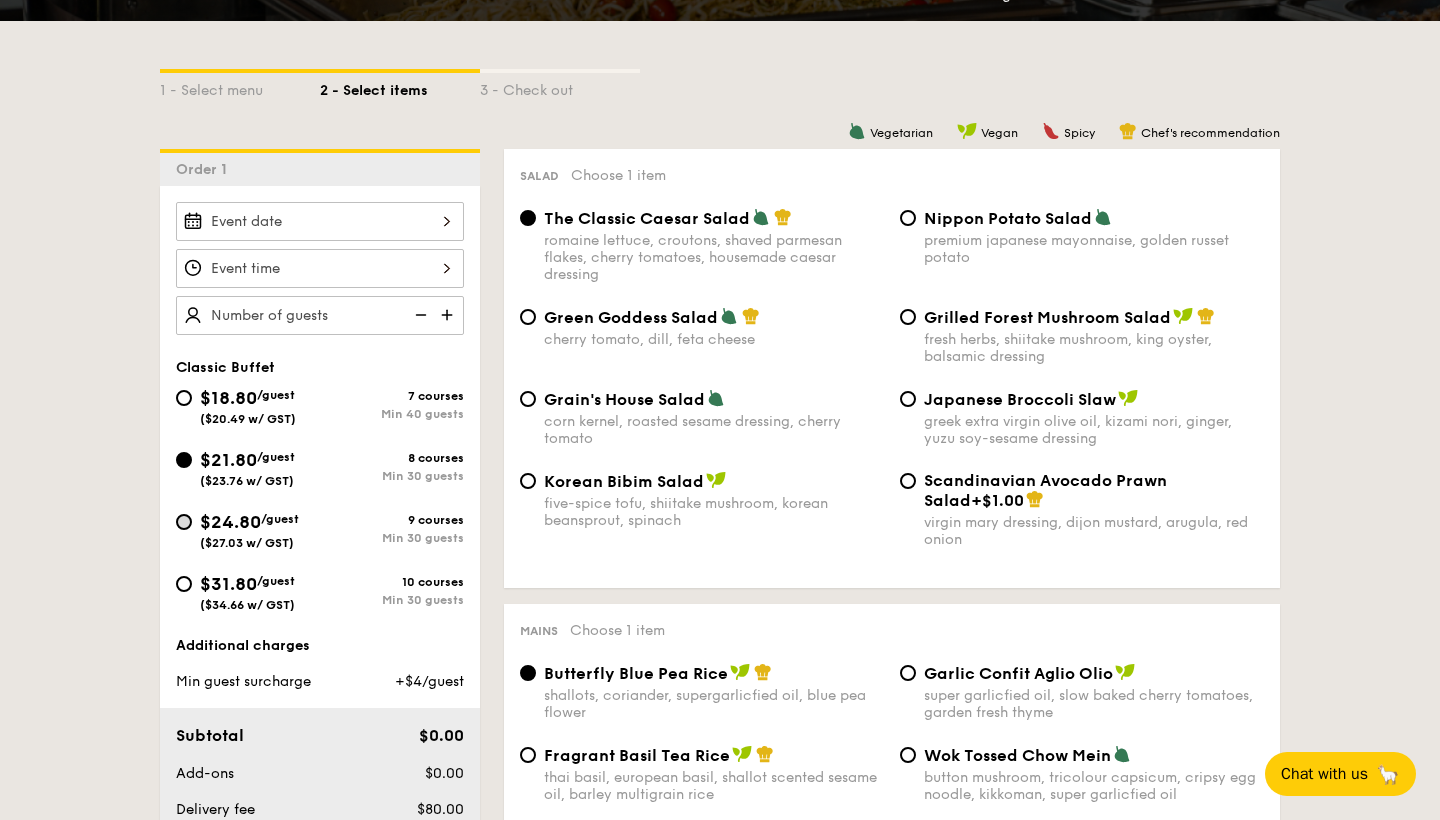click on "$24.80
/guest
($27.03 w/ GST)
9 courses
Min 30 guests" at bounding box center [184, 522] 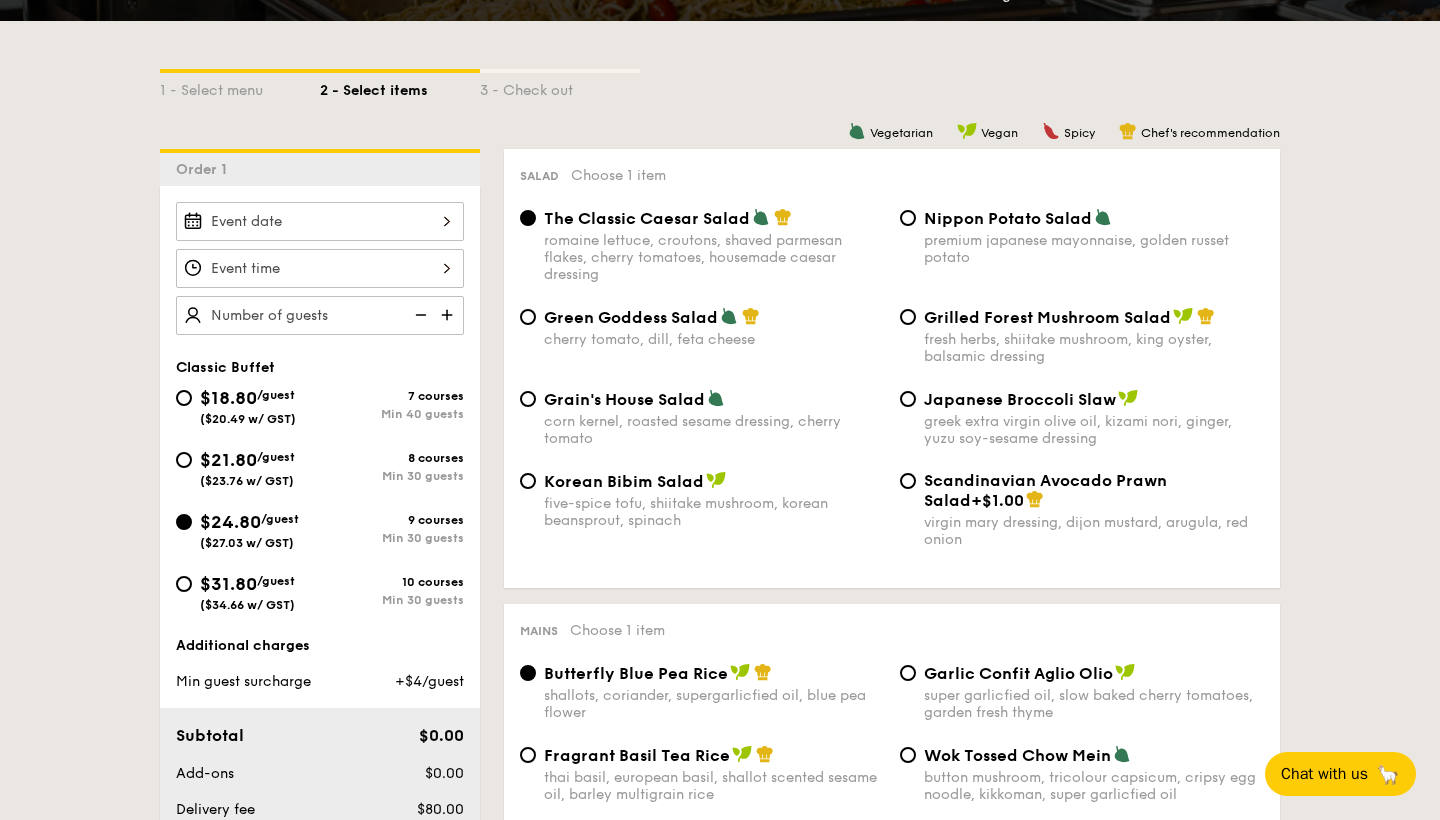 radio on "true" 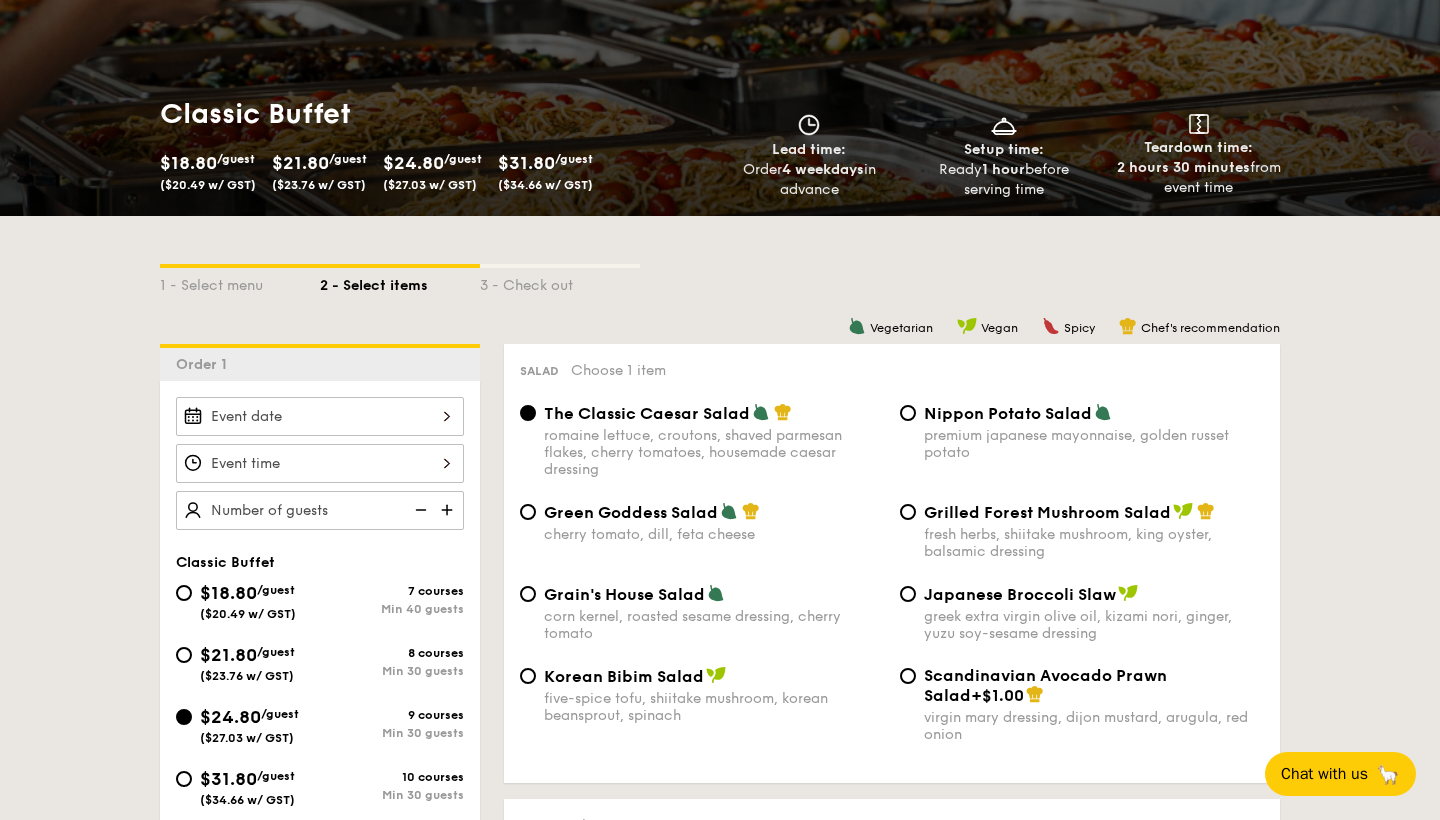 scroll, scrollTop: 195, scrollLeft: 0, axis: vertical 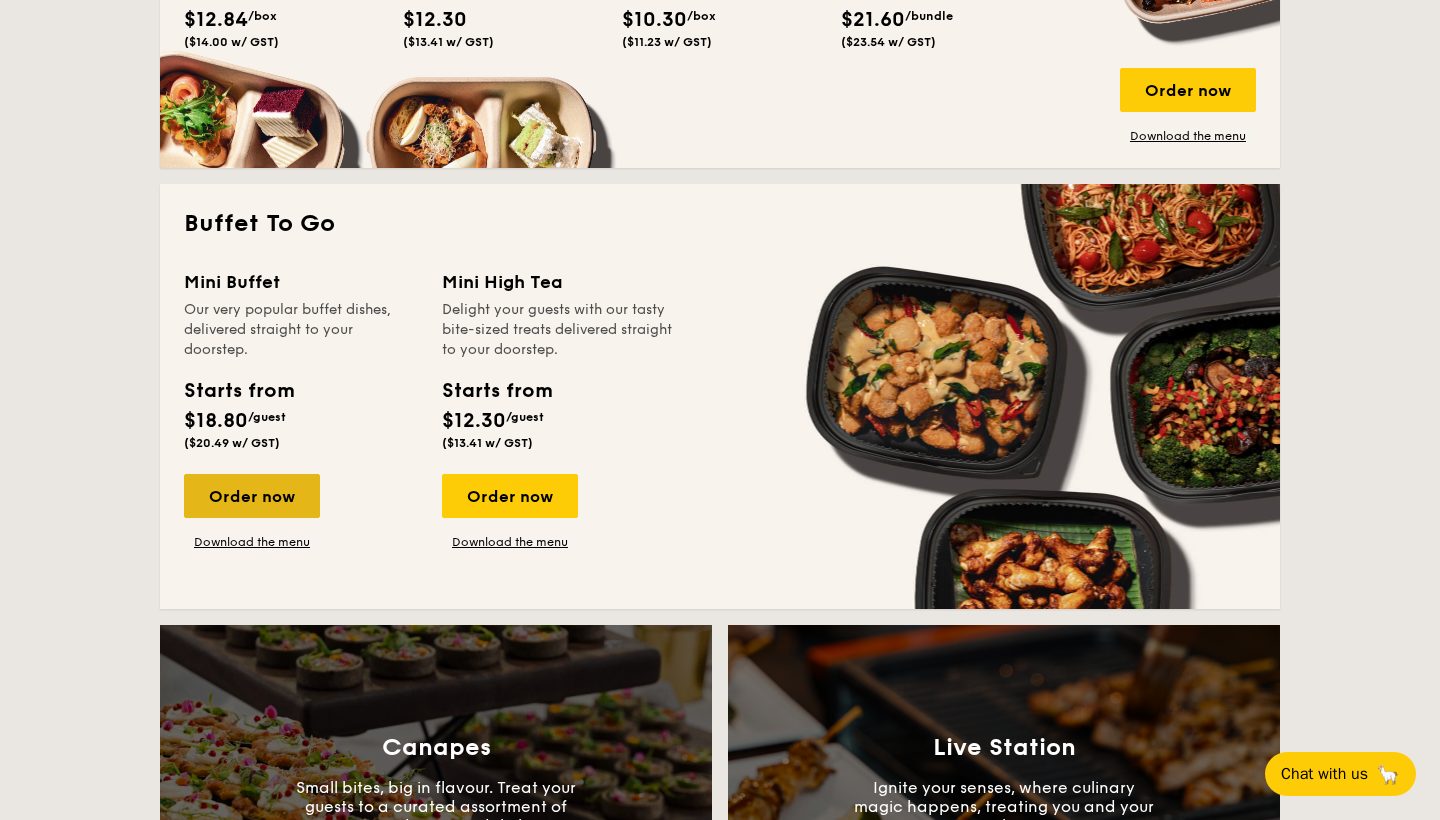 click on "Order now" at bounding box center [252, 496] 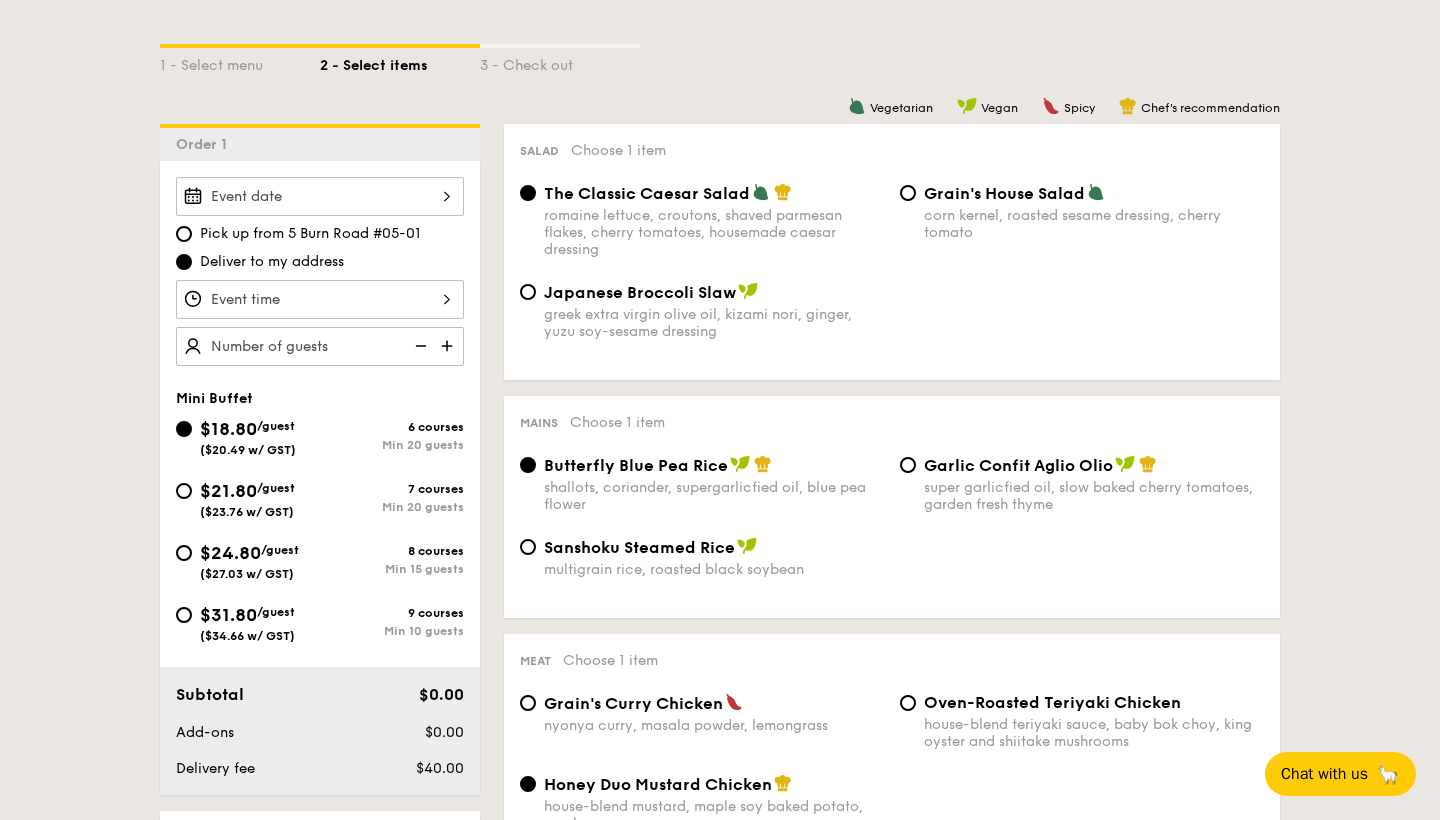 scroll, scrollTop: 441, scrollLeft: 0, axis: vertical 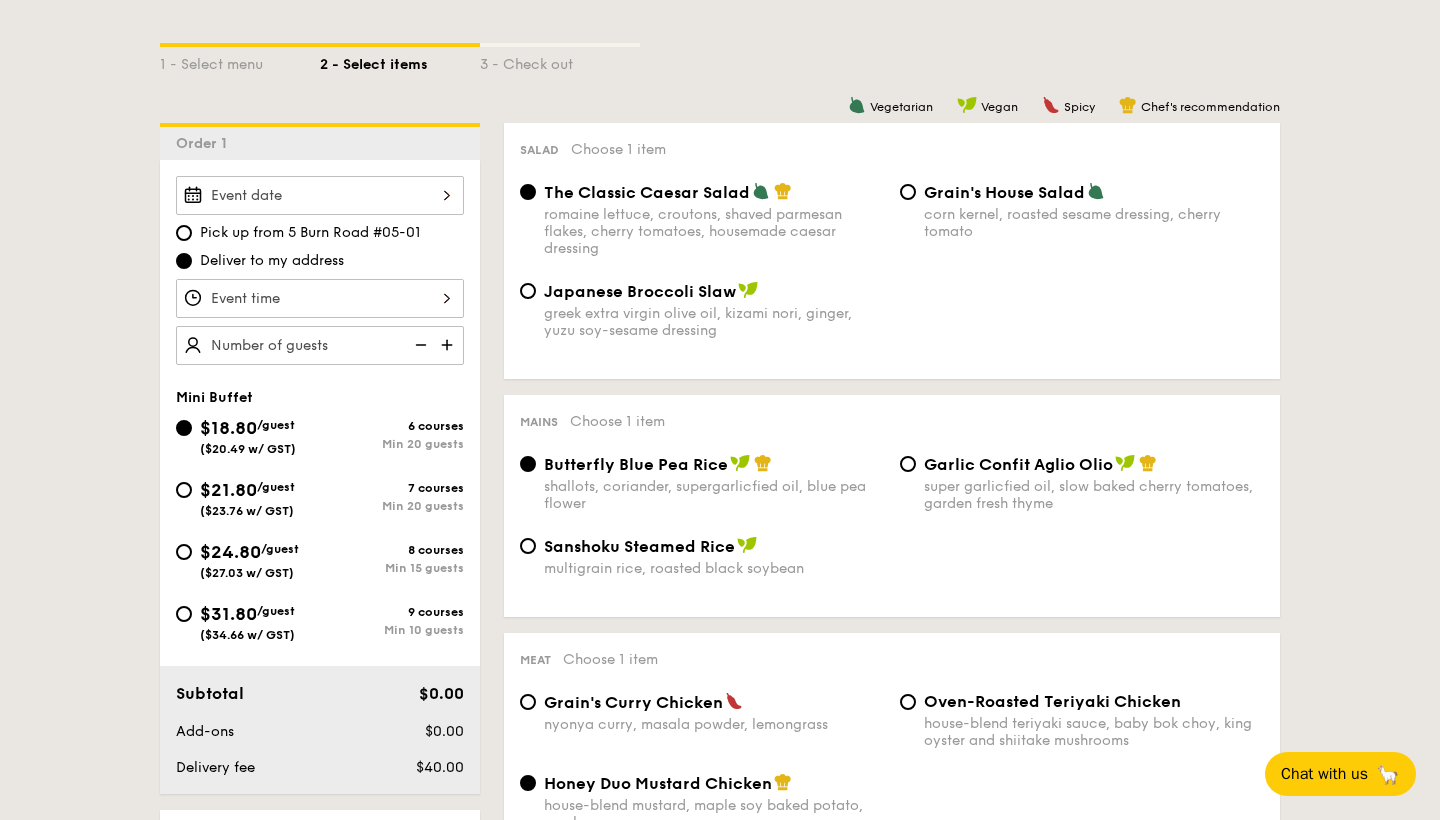 click at bounding box center (449, 345) 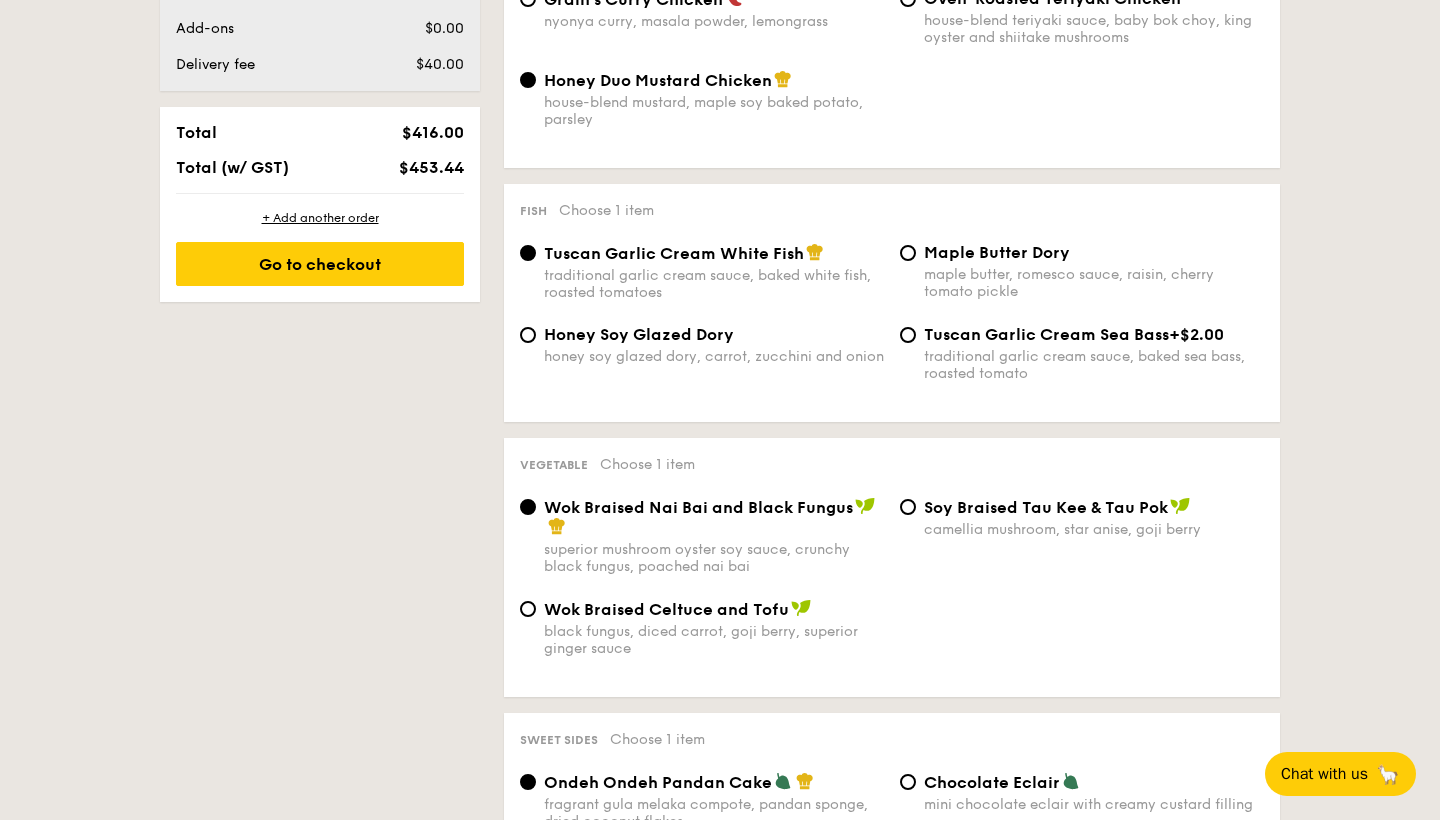 scroll, scrollTop: 355, scrollLeft: 0, axis: vertical 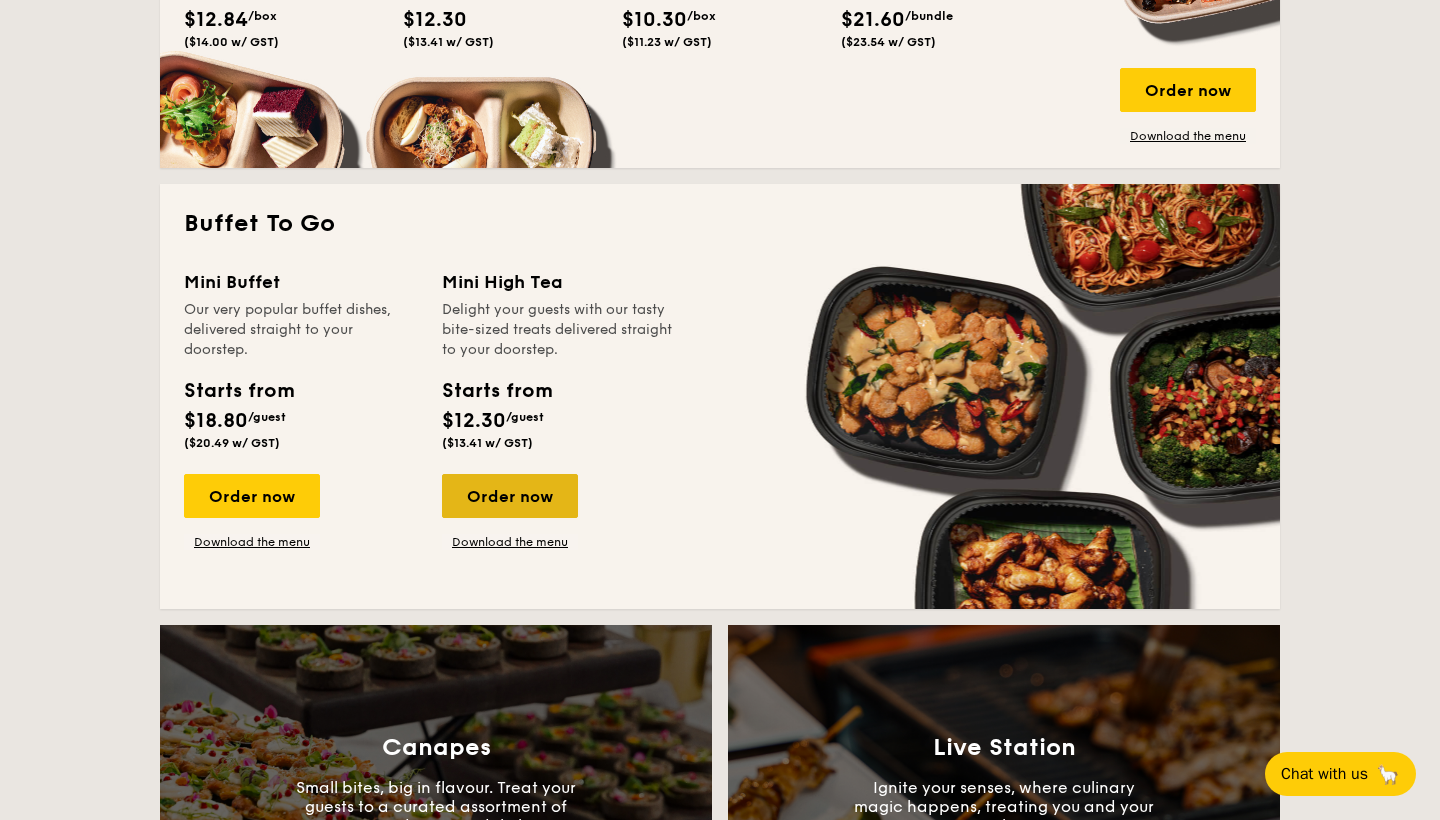 click on "Order now" at bounding box center (510, 496) 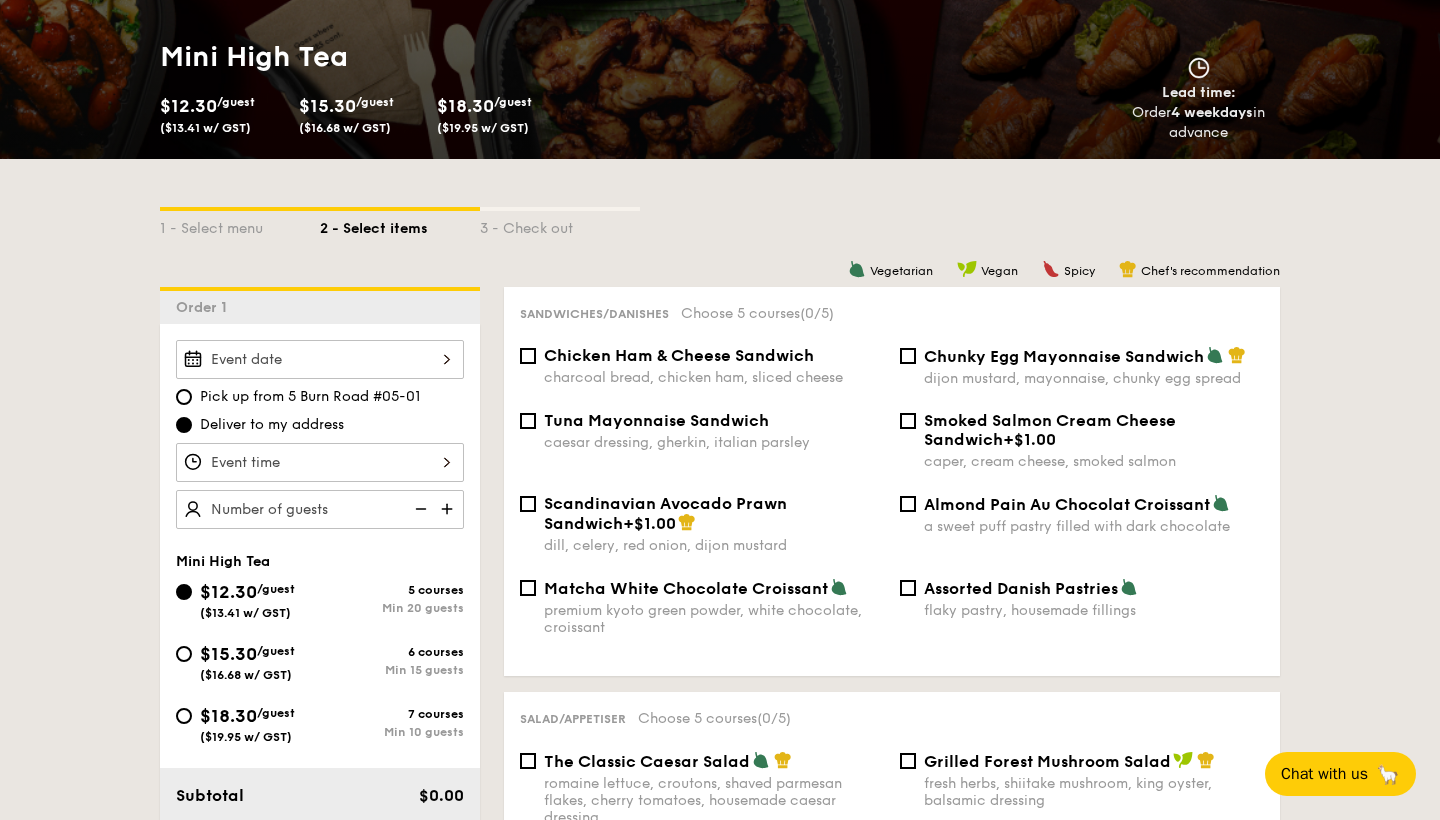 scroll, scrollTop: 279, scrollLeft: 0, axis: vertical 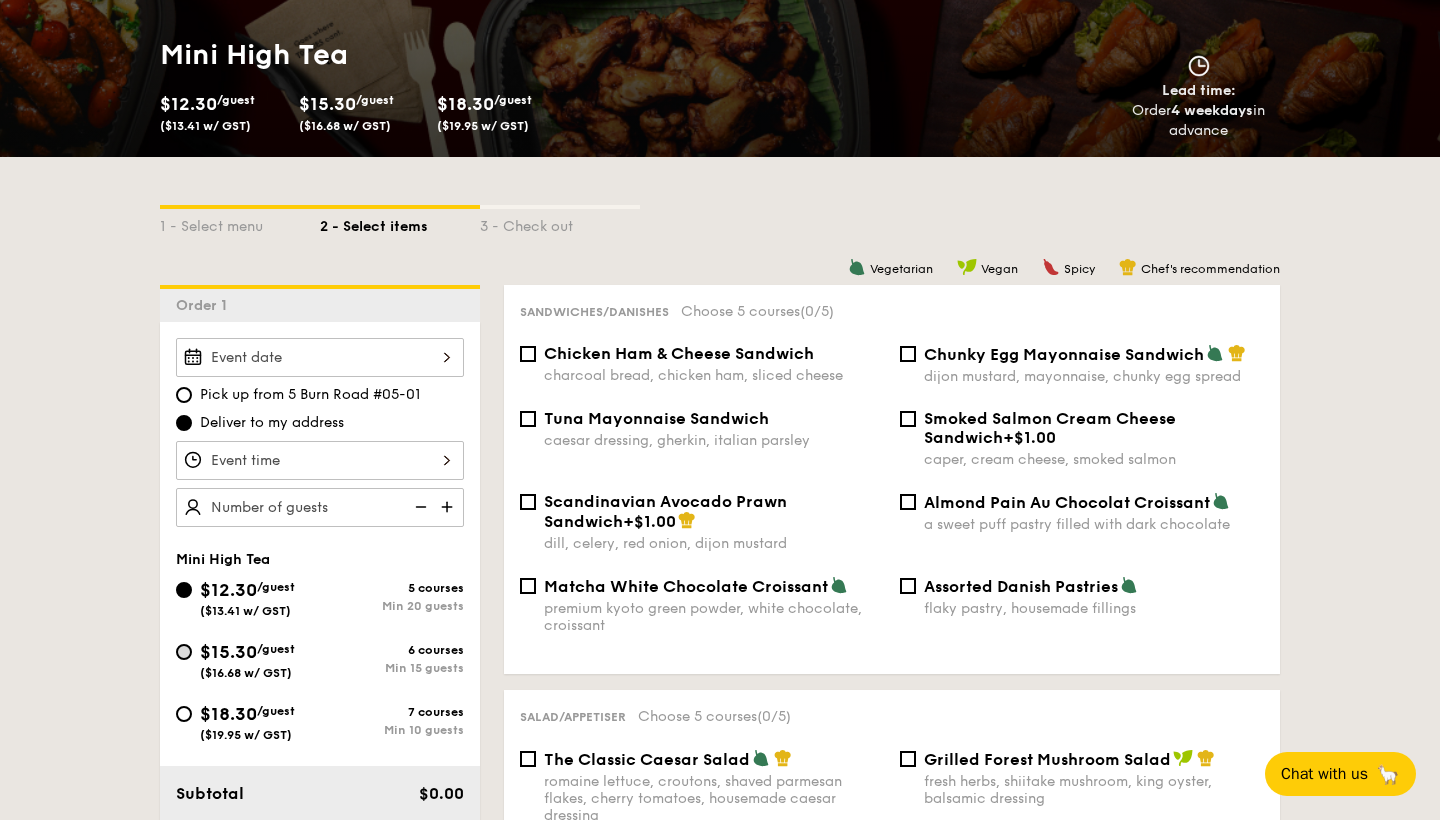 click on "$15.30
/guest
($16.68 w/ GST)
6 courses
Min 15 guests" at bounding box center [184, 652] 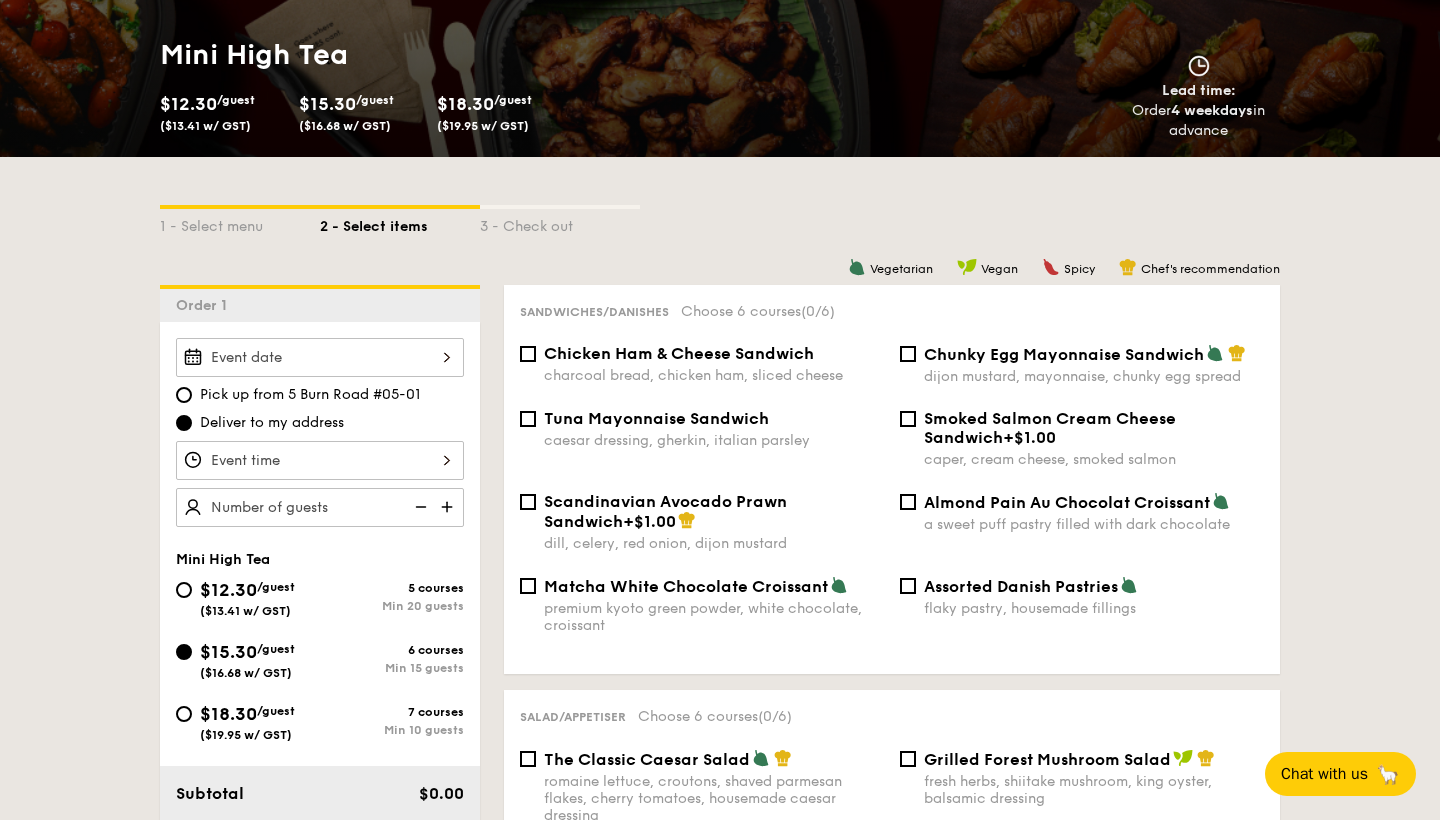 click at bounding box center (449, 507) 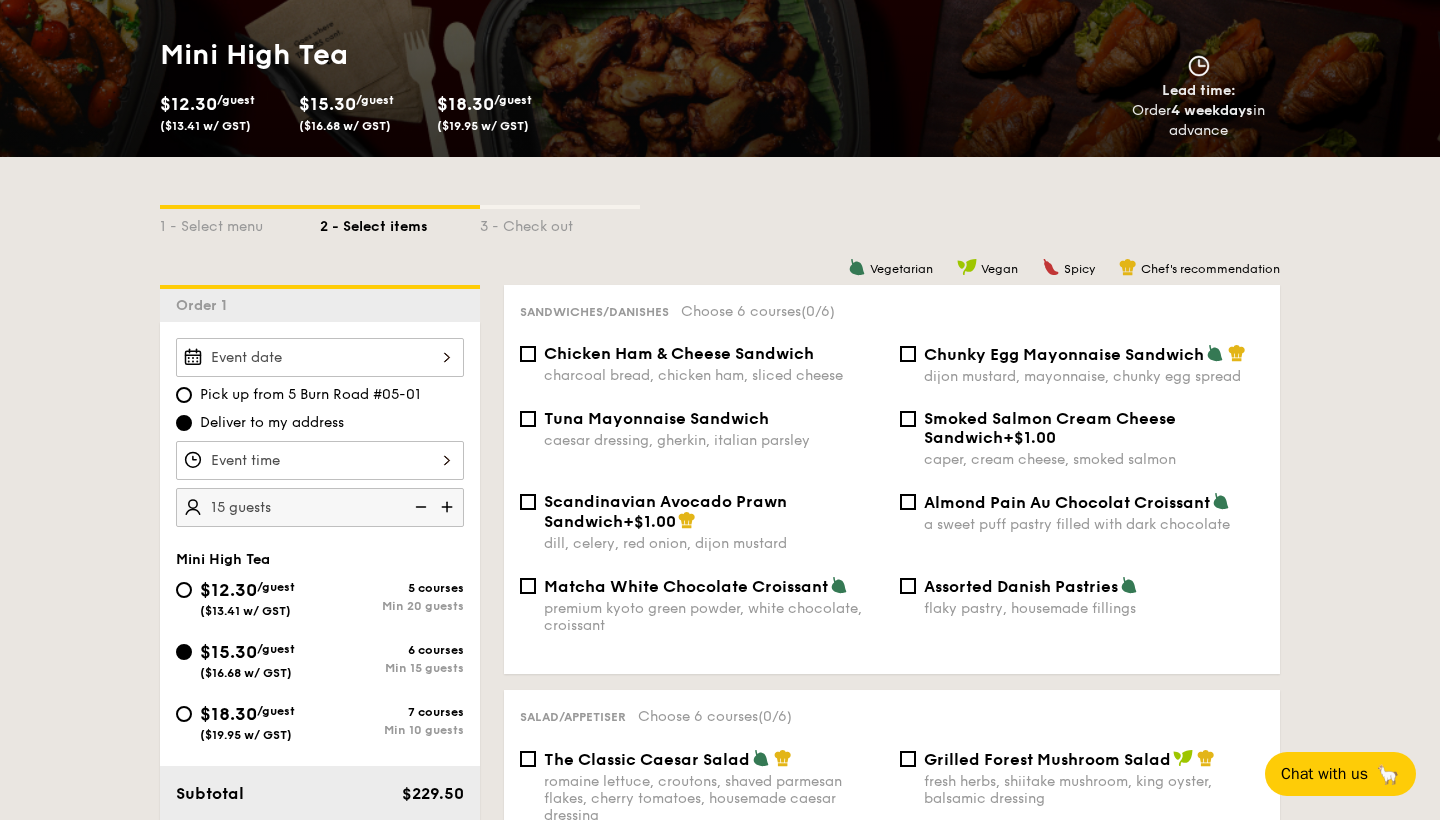 click at bounding box center [449, 507] 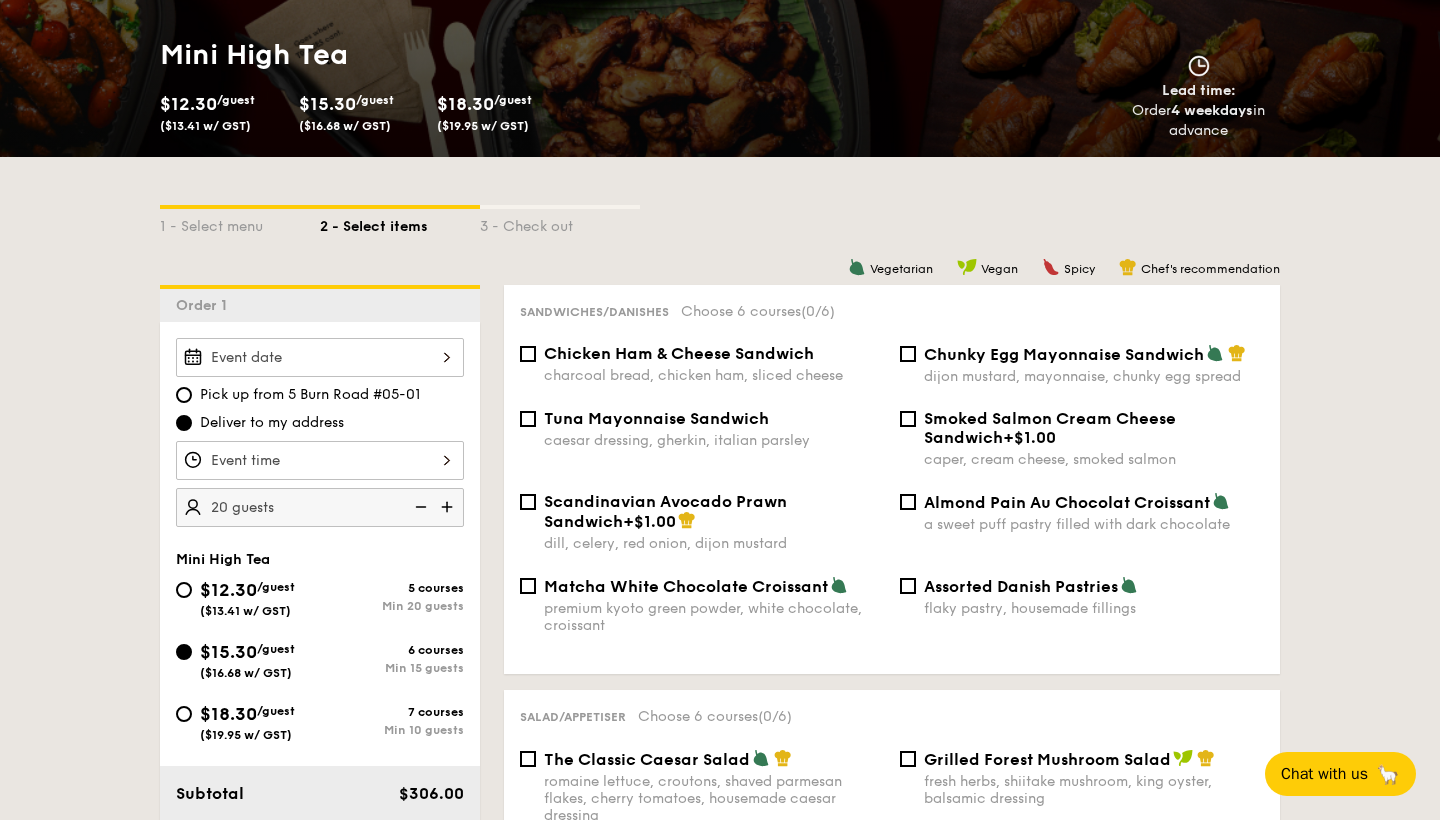 click at bounding box center (419, 507) 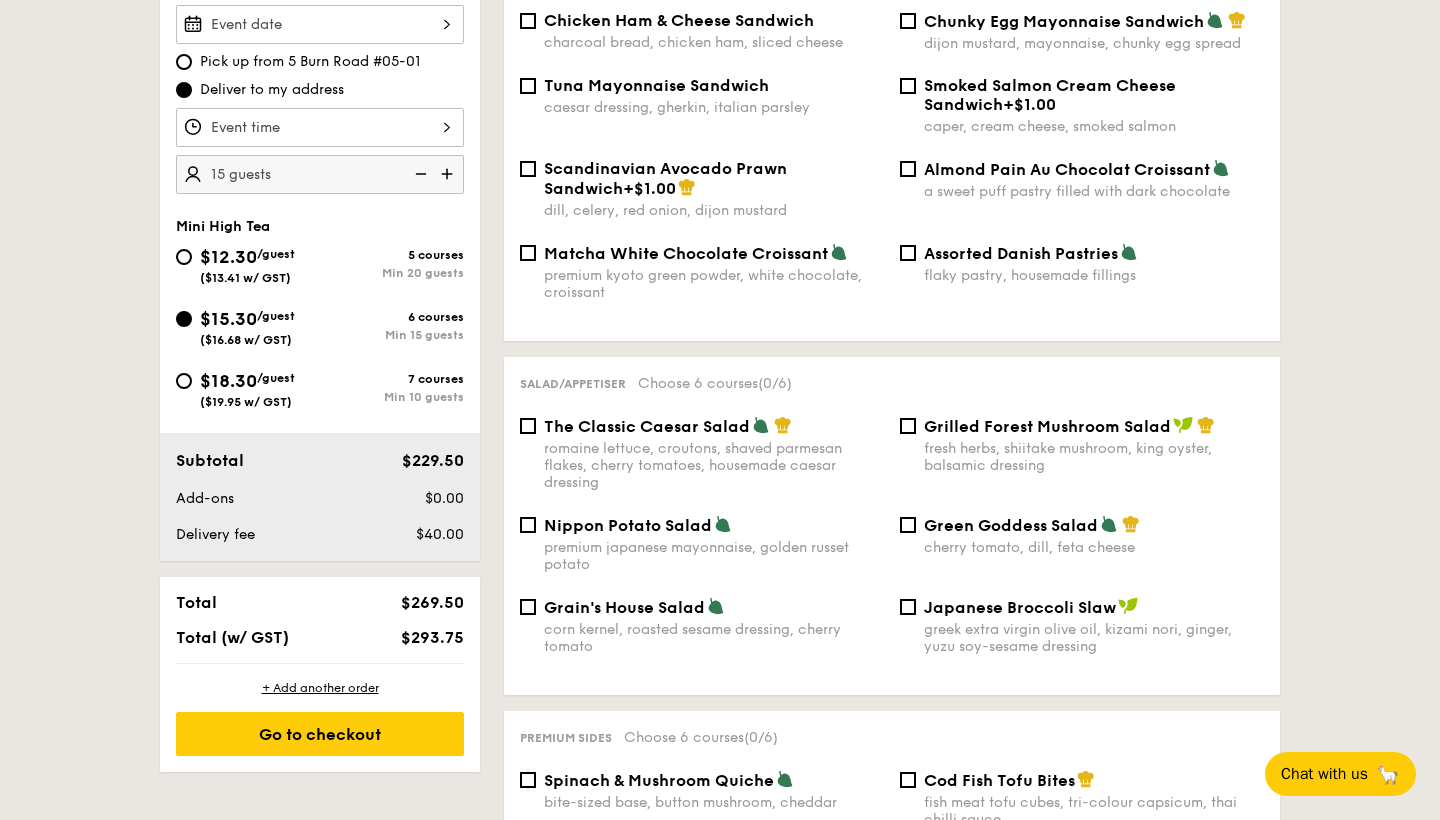 scroll, scrollTop: 615, scrollLeft: 0, axis: vertical 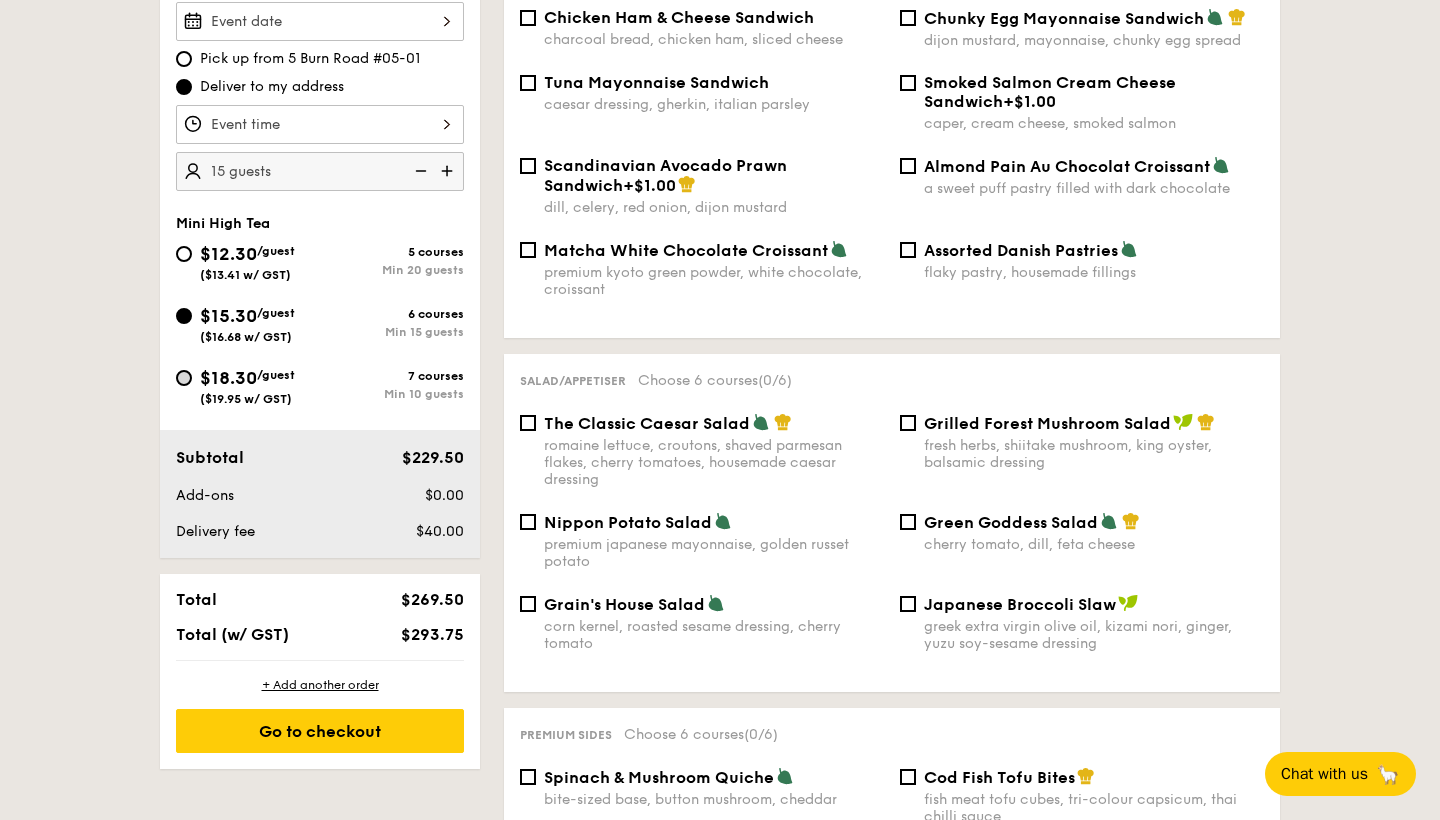 click on "$18.30
/guest
($19.95 w/ GST)
7 courses
Min 10 guests" at bounding box center [184, 378] 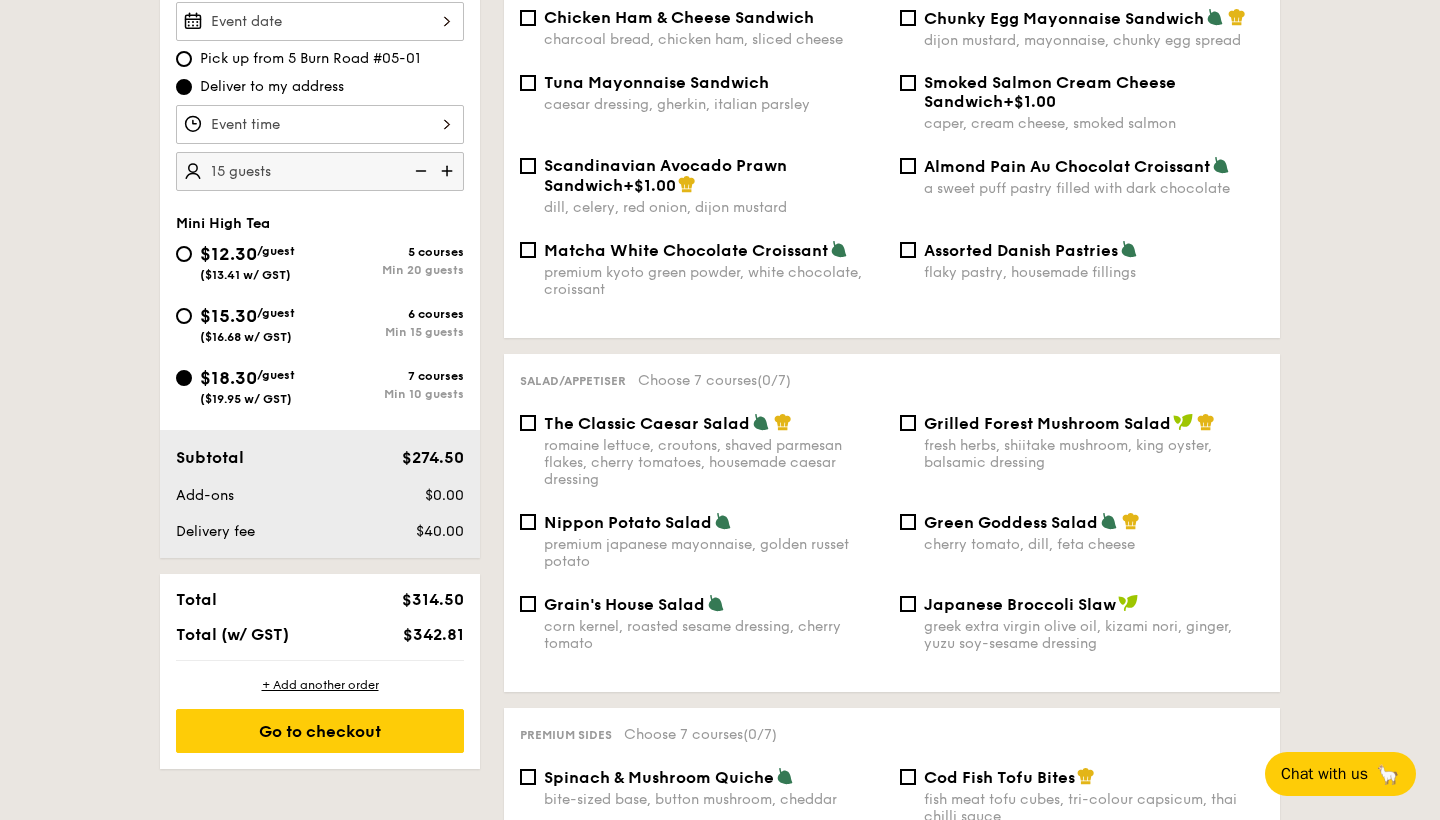 click at bounding box center (419, 171) 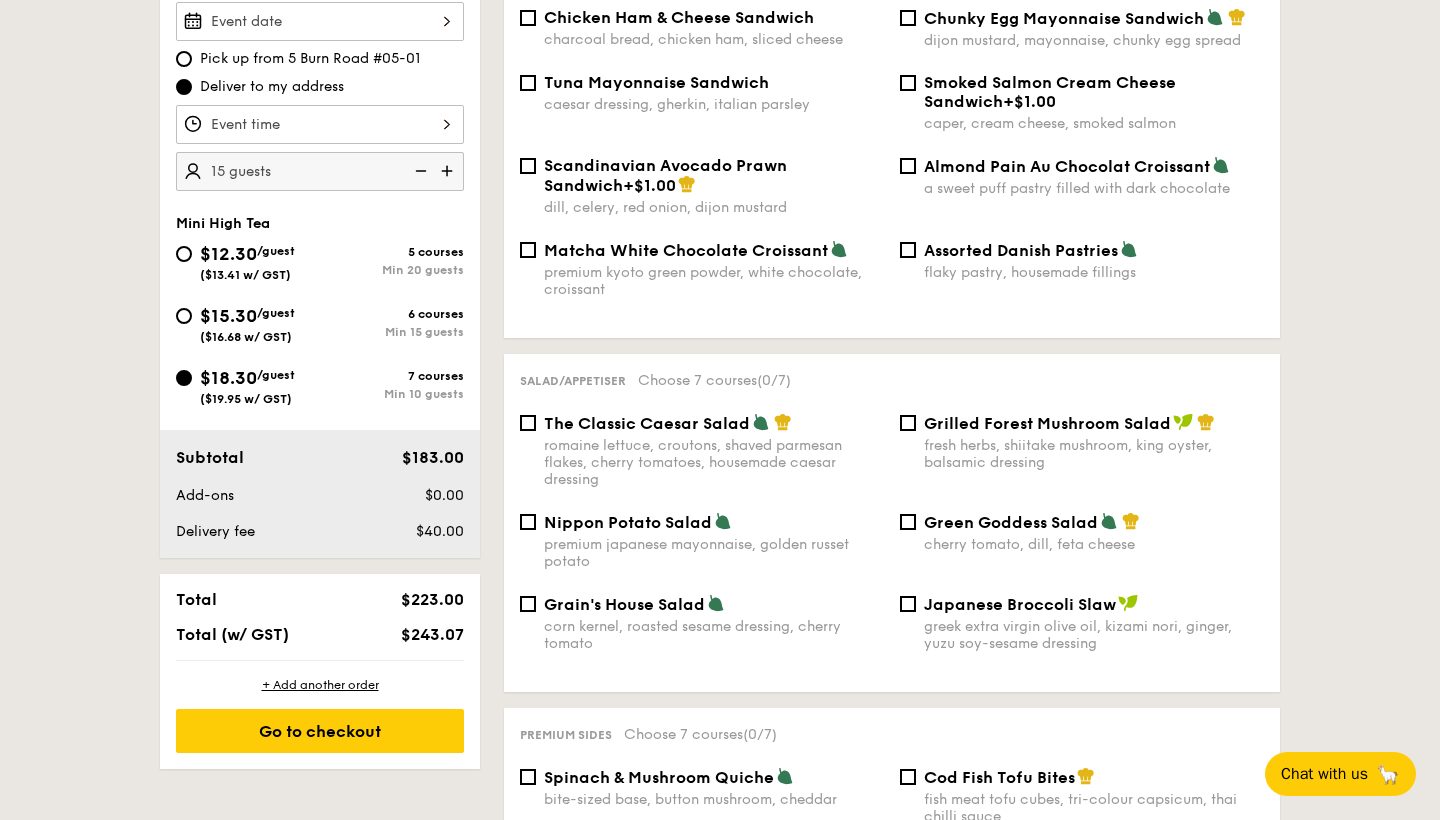 type on "10 guests" 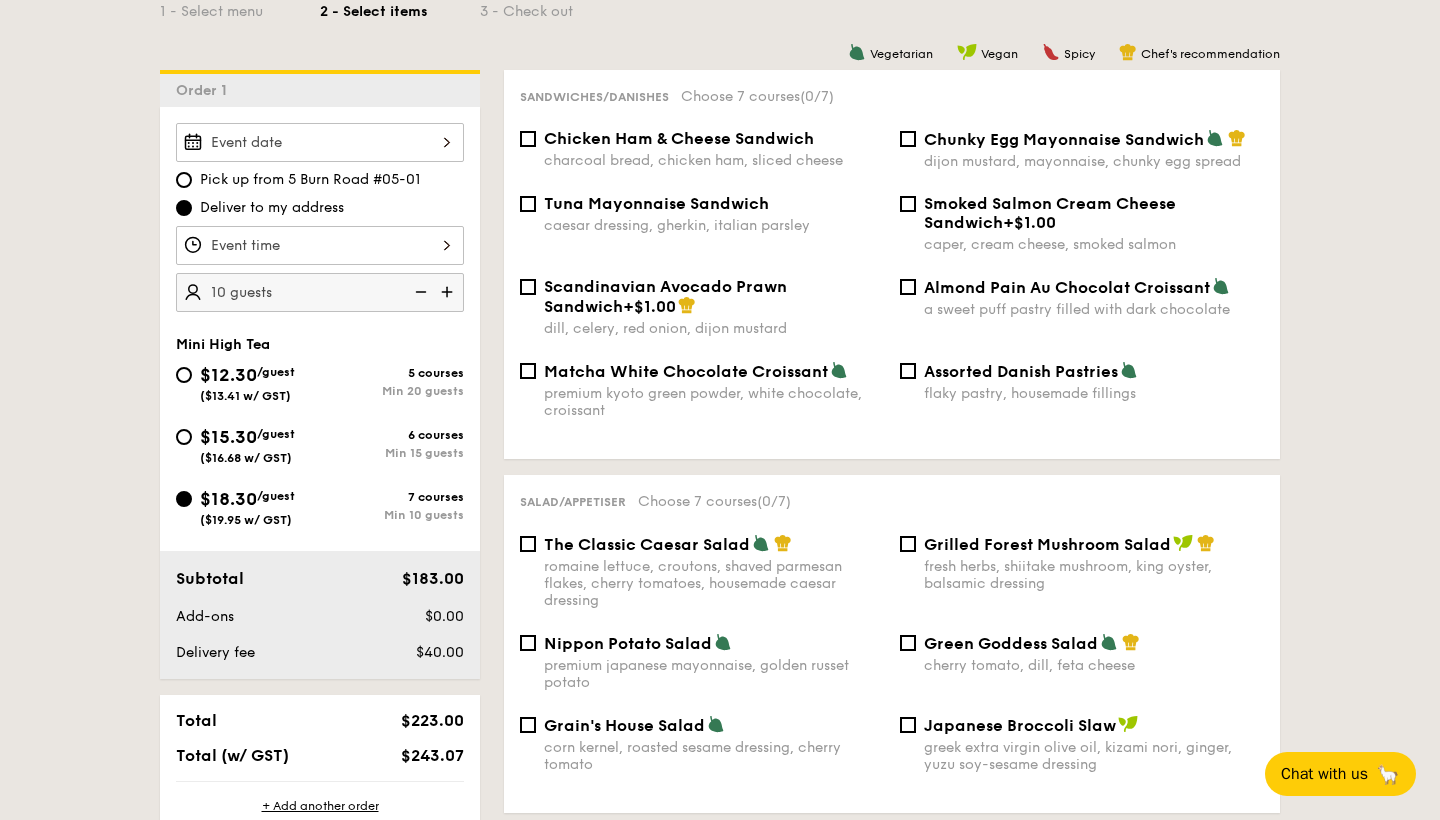 scroll, scrollTop: 495, scrollLeft: 0, axis: vertical 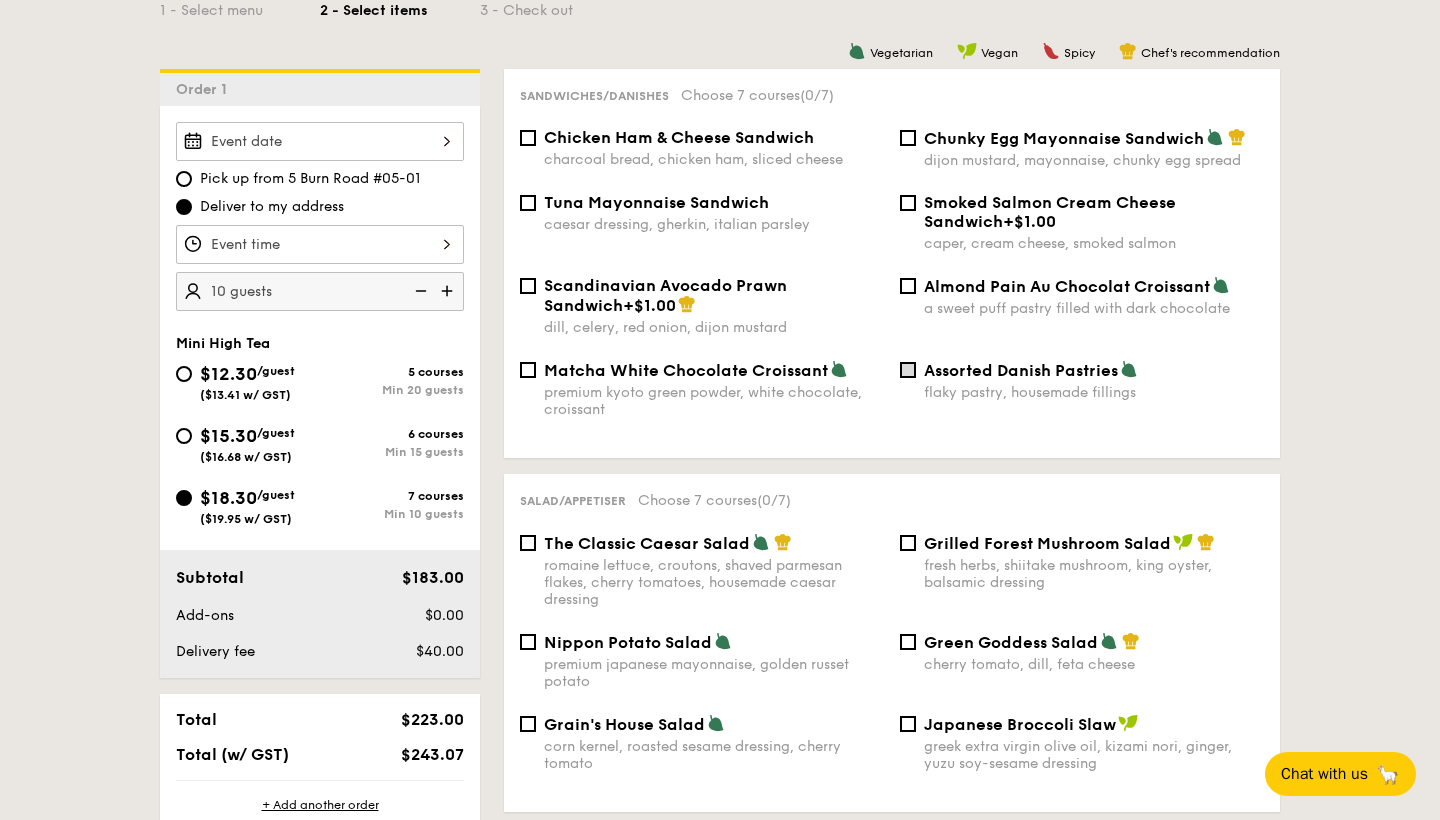 click on "Assorted Danish Pastries flaky pastry, housemade fillings" at bounding box center [908, 370] 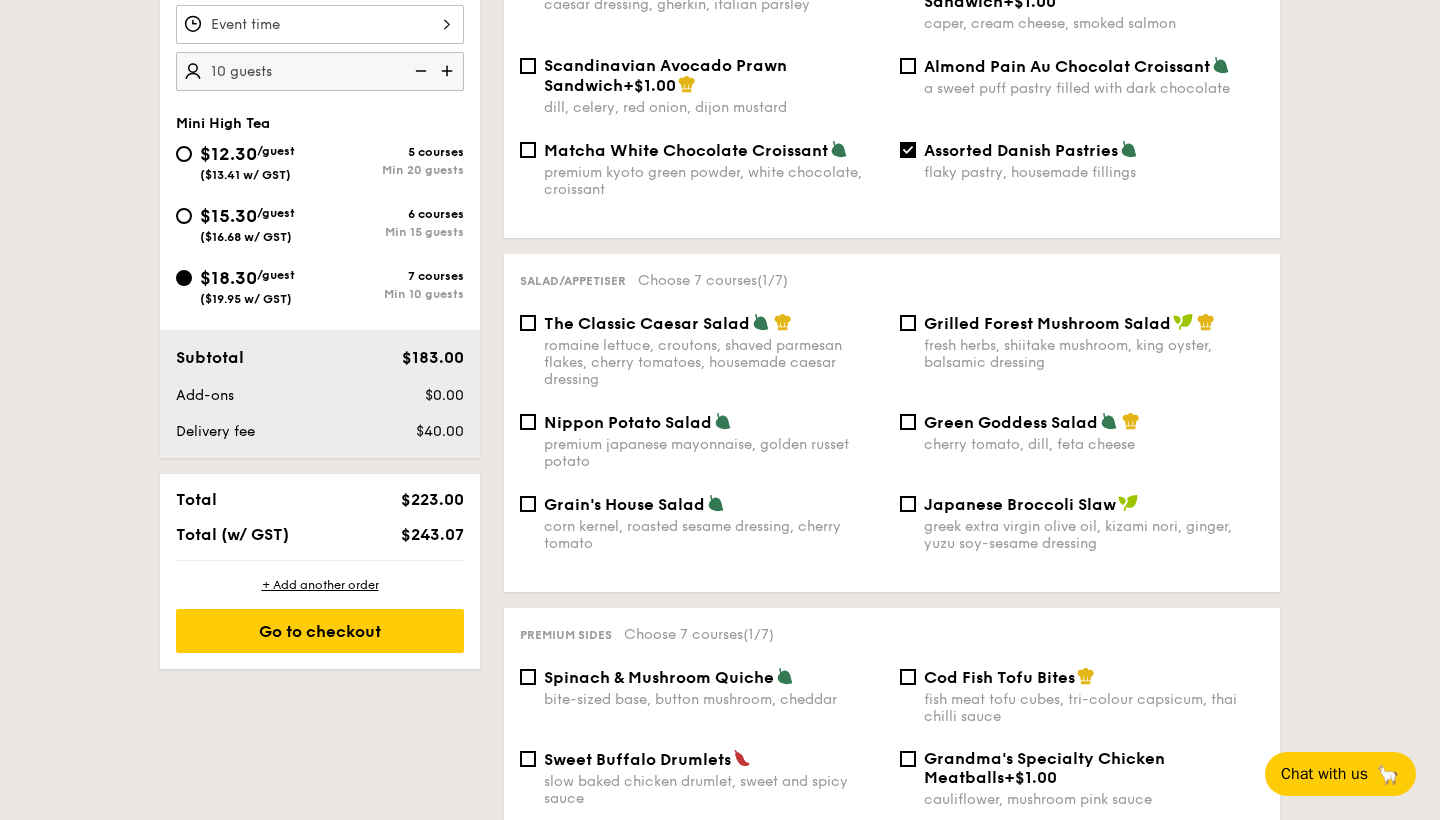scroll, scrollTop: 720, scrollLeft: 0, axis: vertical 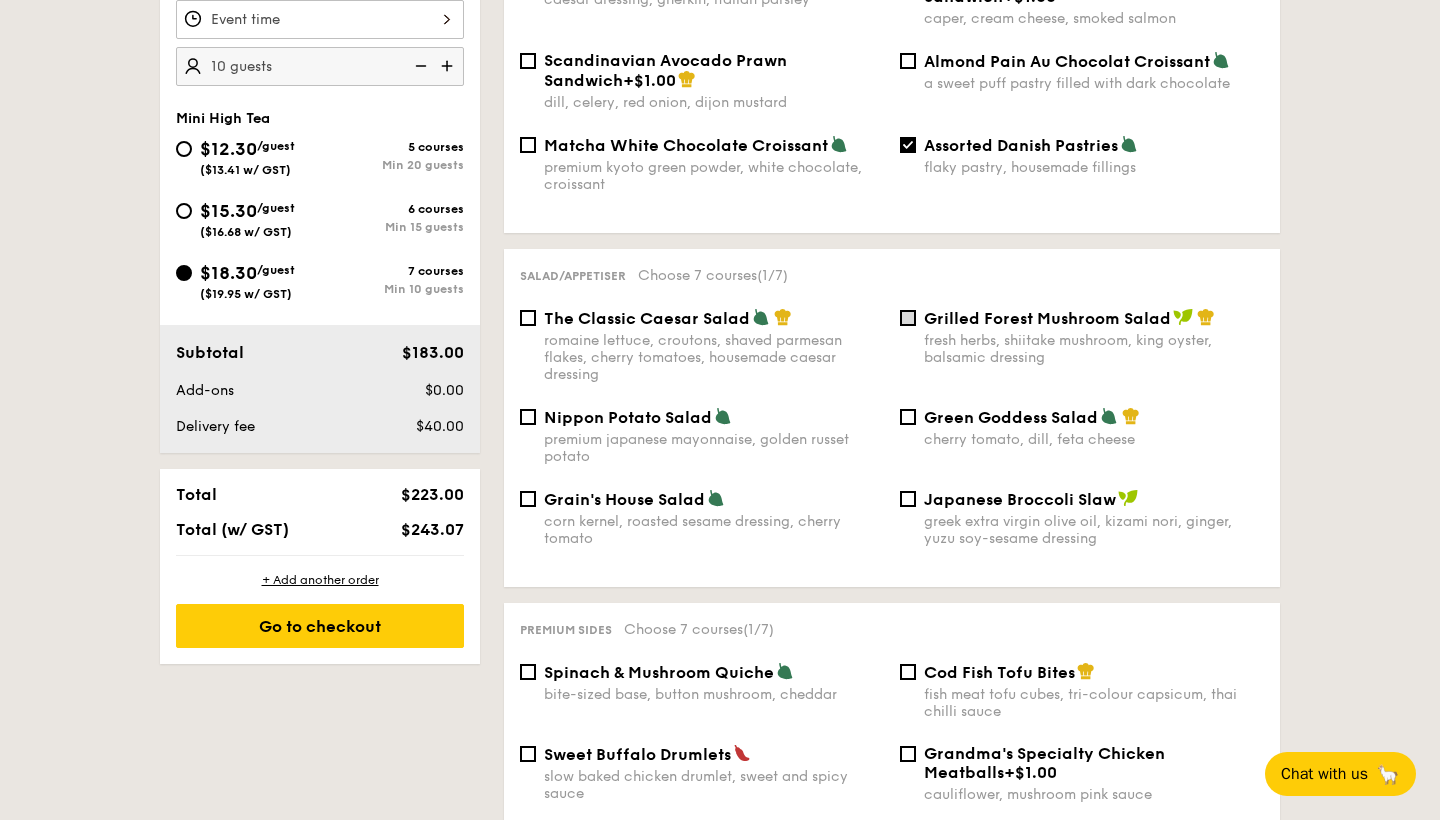 click on "Grilled Forest Mushroom Salad fresh herbs, shiitake mushroom, king oyster, balsamic dressing" at bounding box center [908, 318] 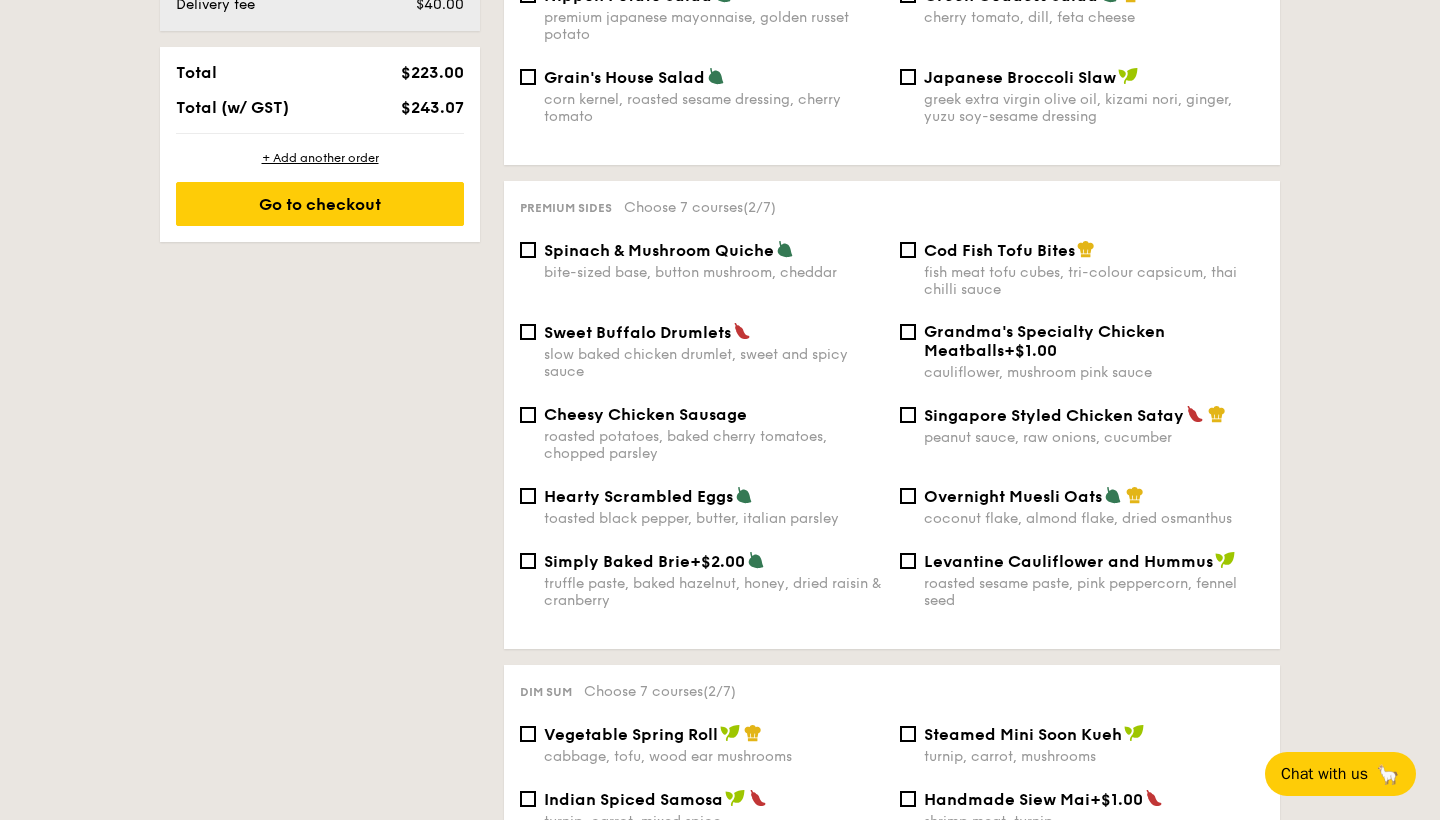 scroll, scrollTop: 1142, scrollLeft: 0, axis: vertical 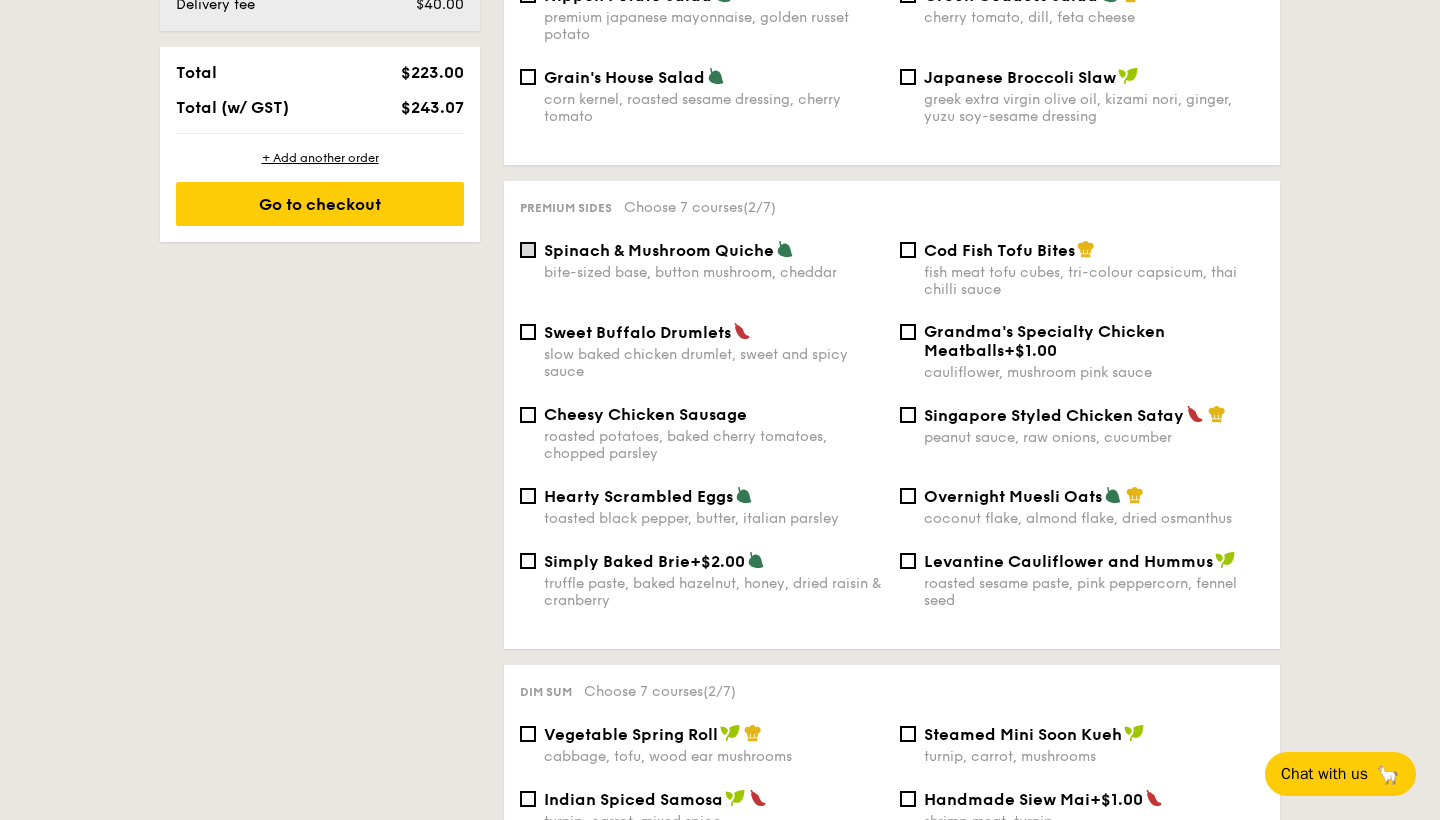 click on "Spinach & Mushroom Quiche bite-sized base, button mushroom, cheddar" at bounding box center [528, 250] 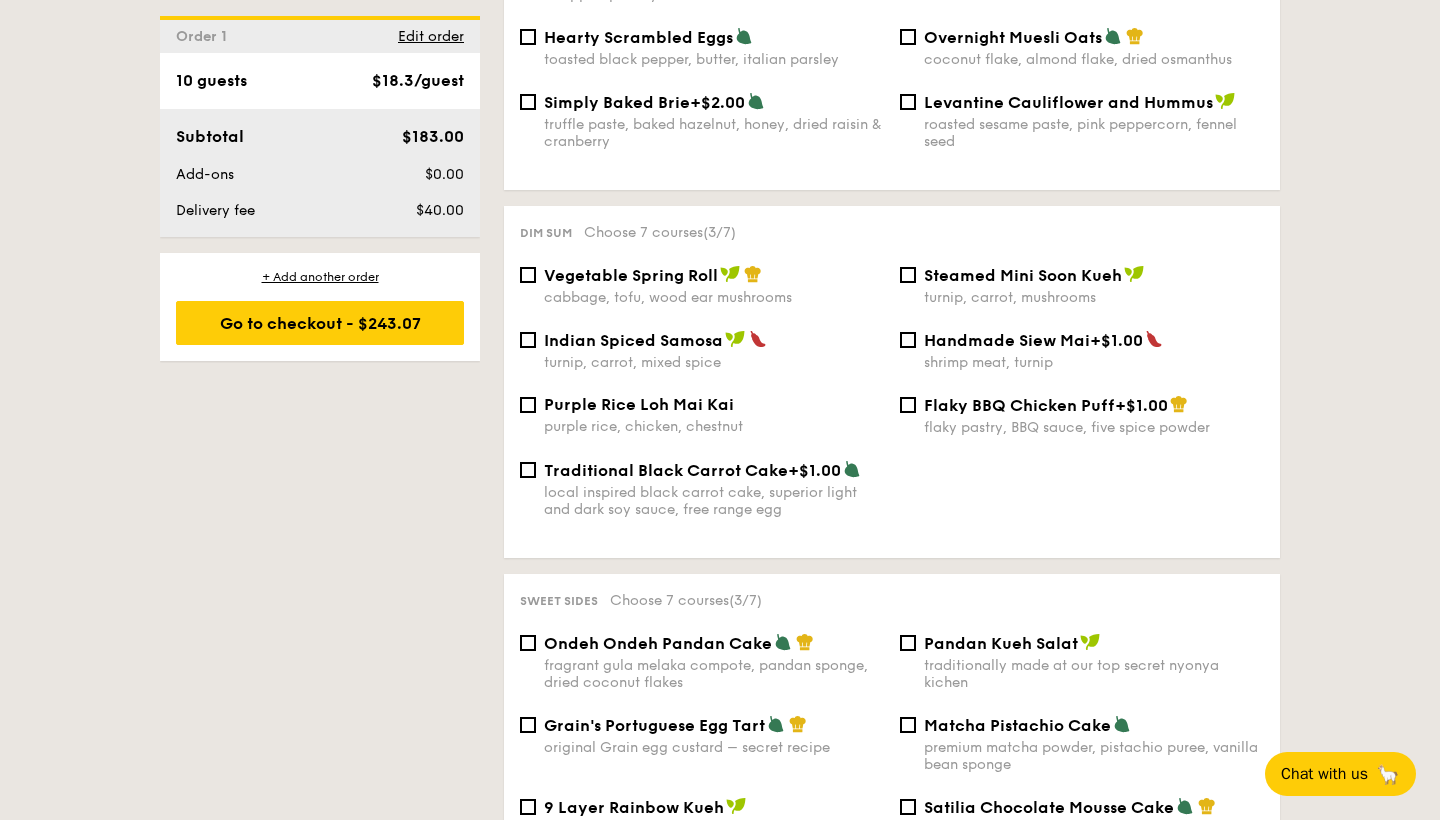 scroll, scrollTop: 1603, scrollLeft: 0, axis: vertical 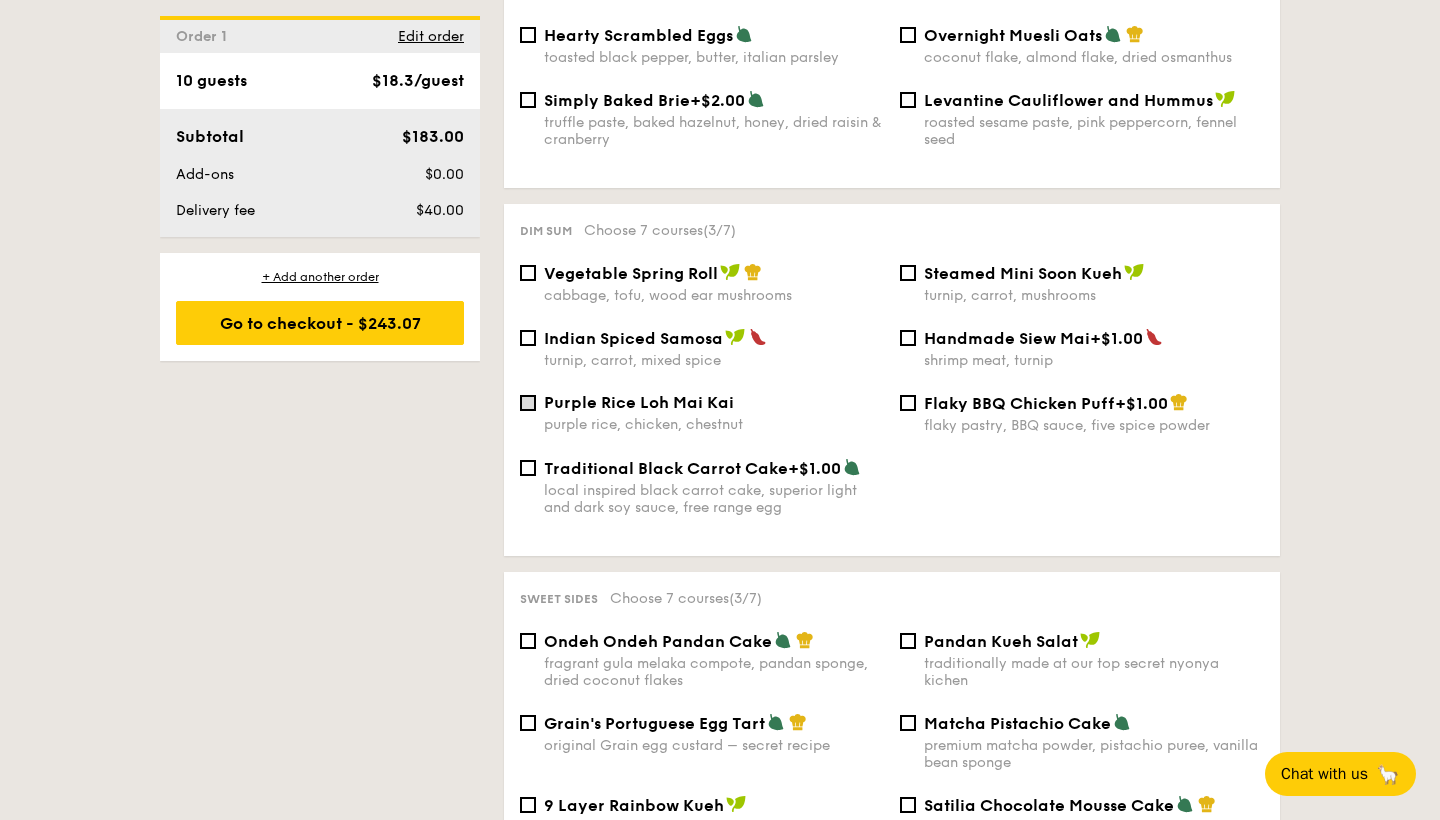 click on "Purple Rice Loh Mai Kai  purple rice, chicken, chestnut" at bounding box center (528, 403) 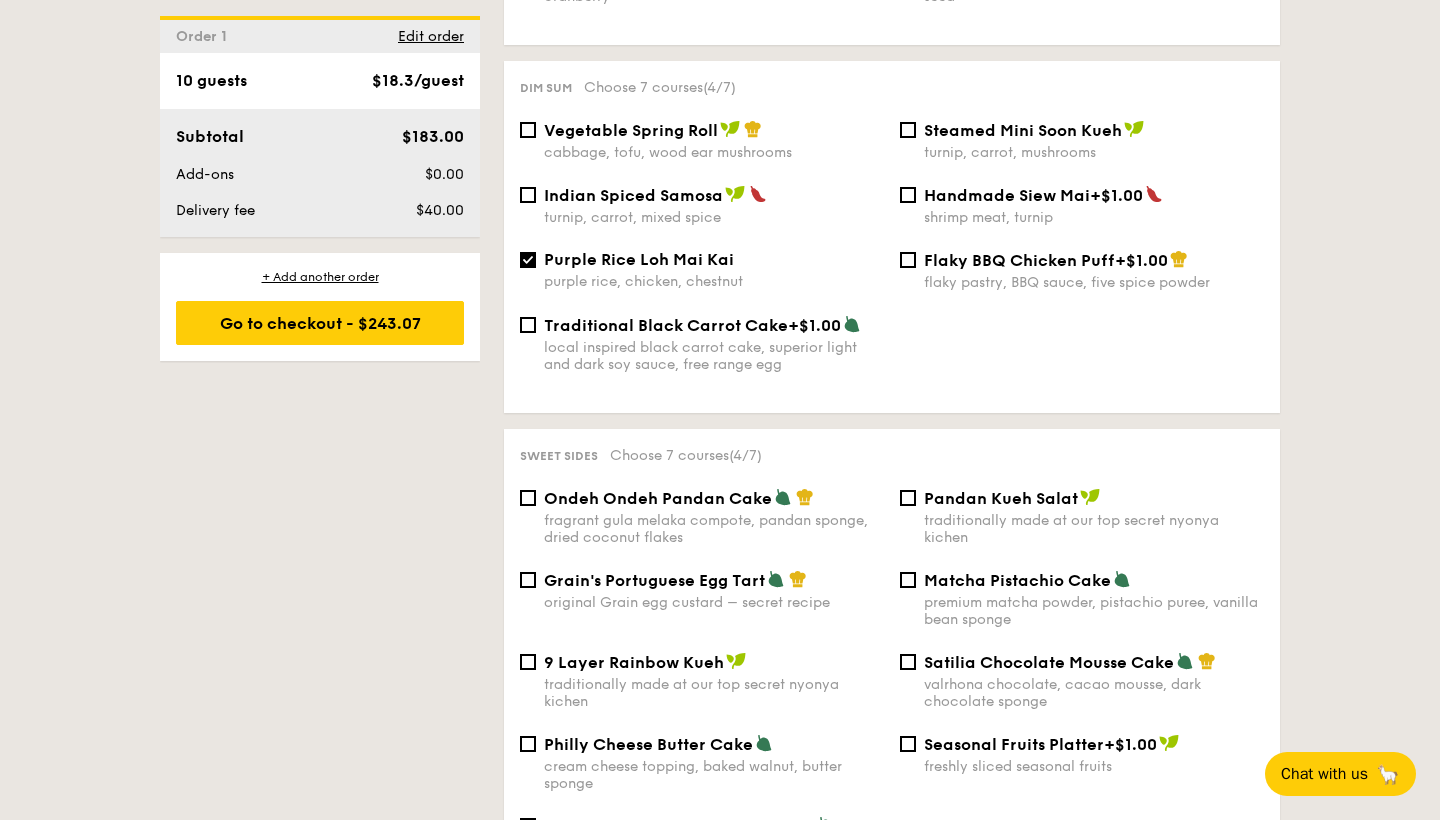 scroll, scrollTop: 1878, scrollLeft: 0, axis: vertical 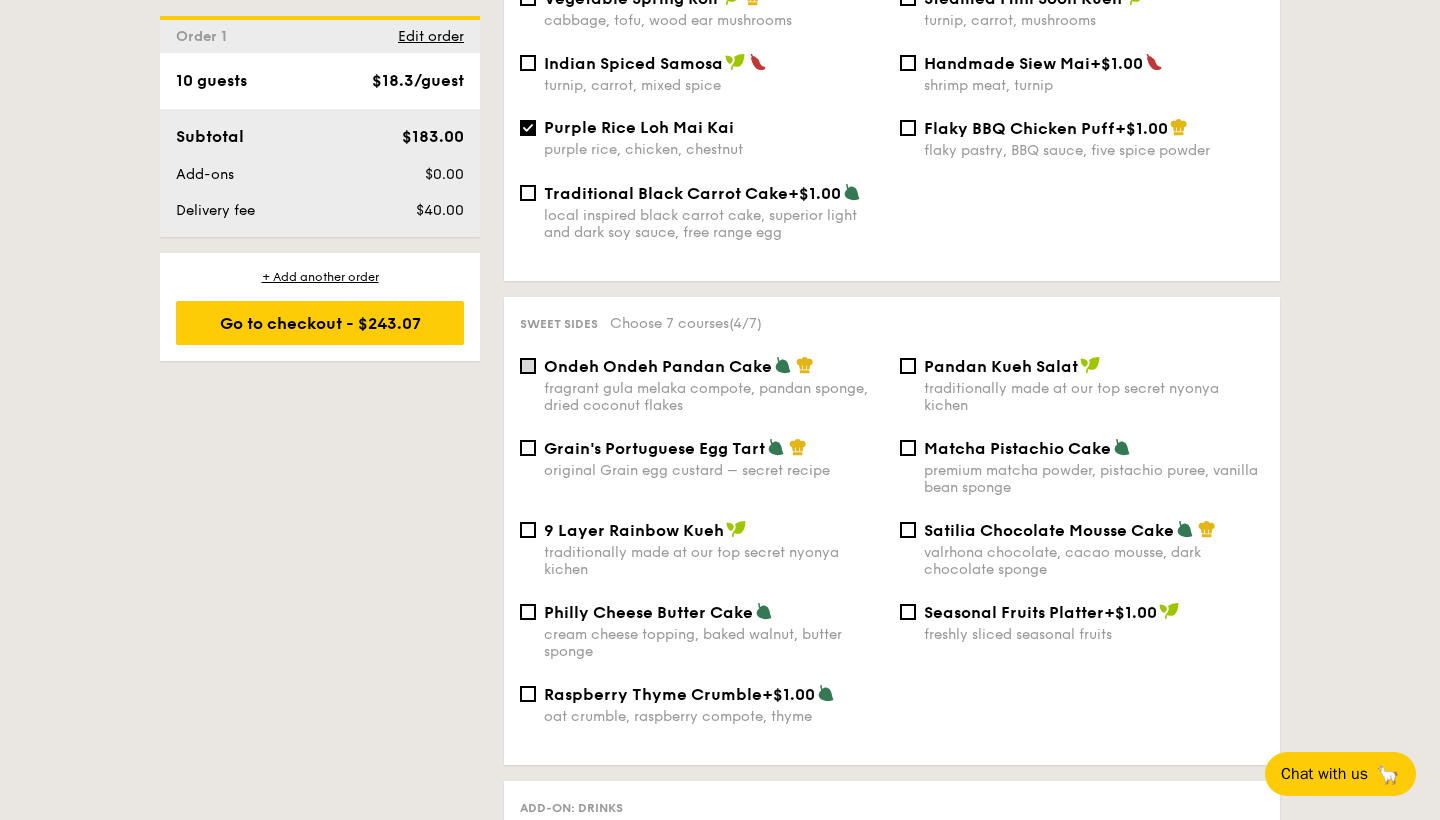 click on "Ondeh Ondeh Pandan Cake fragrant gula melaka compote, pandan sponge, dried coconut flakes" at bounding box center [528, 366] 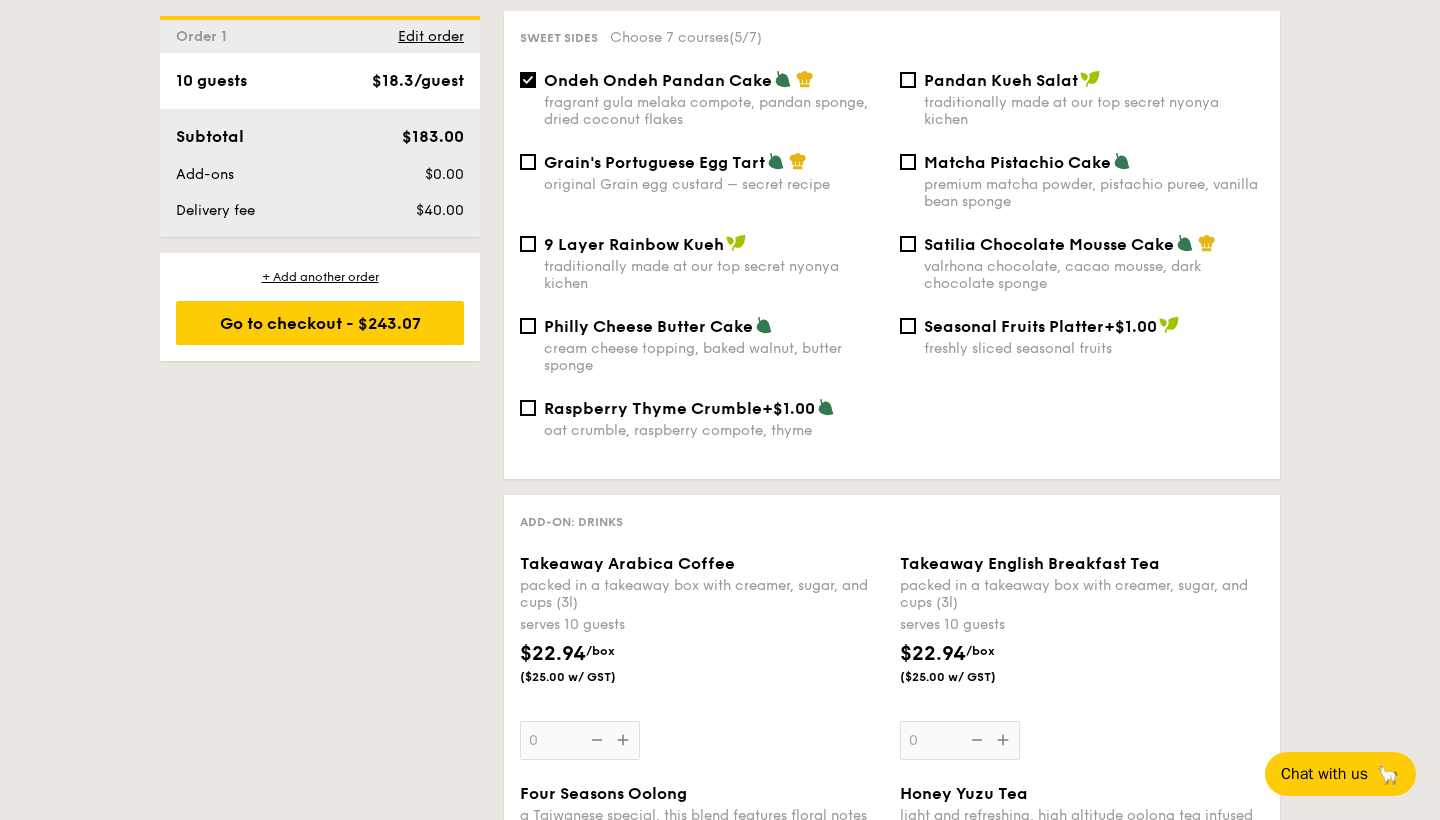 scroll, scrollTop: 1926, scrollLeft: 0, axis: vertical 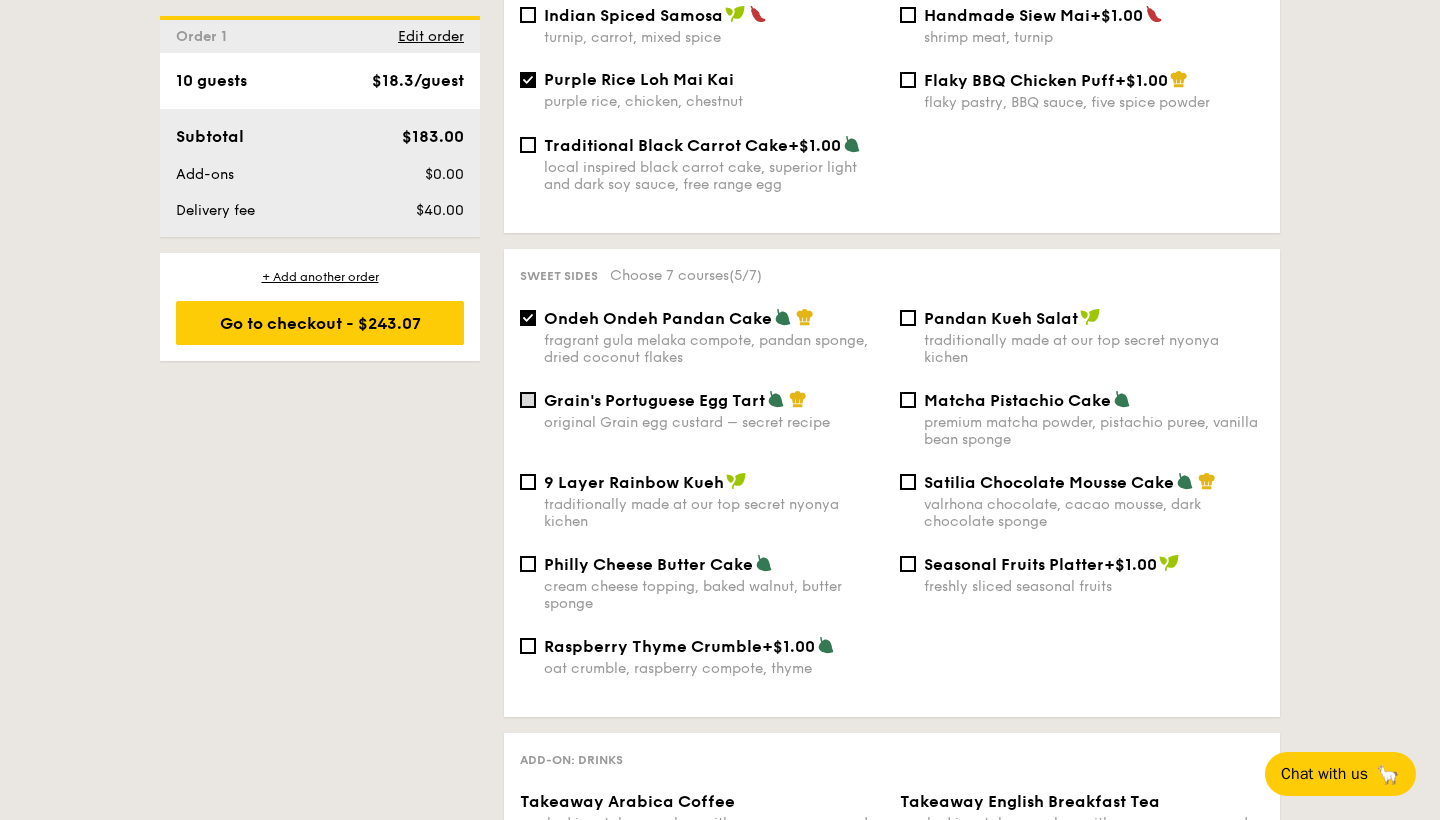 click on "Grain's Portuguese Egg Tart original Grain egg custard – secret recipe" at bounding box center (528, 400) 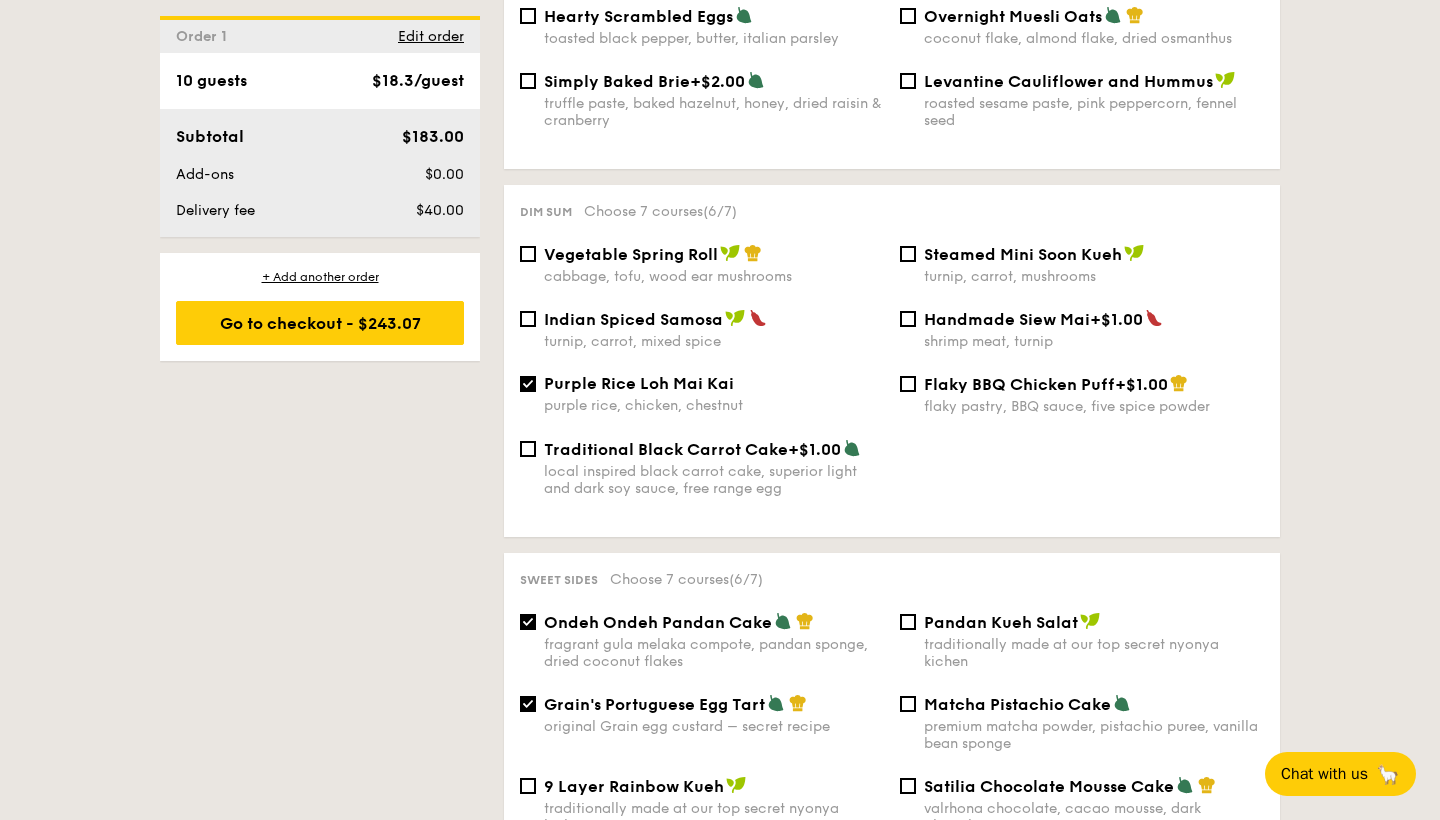 scroll, scrollTop: 1556, scrollLeft: 0, axis: vertical 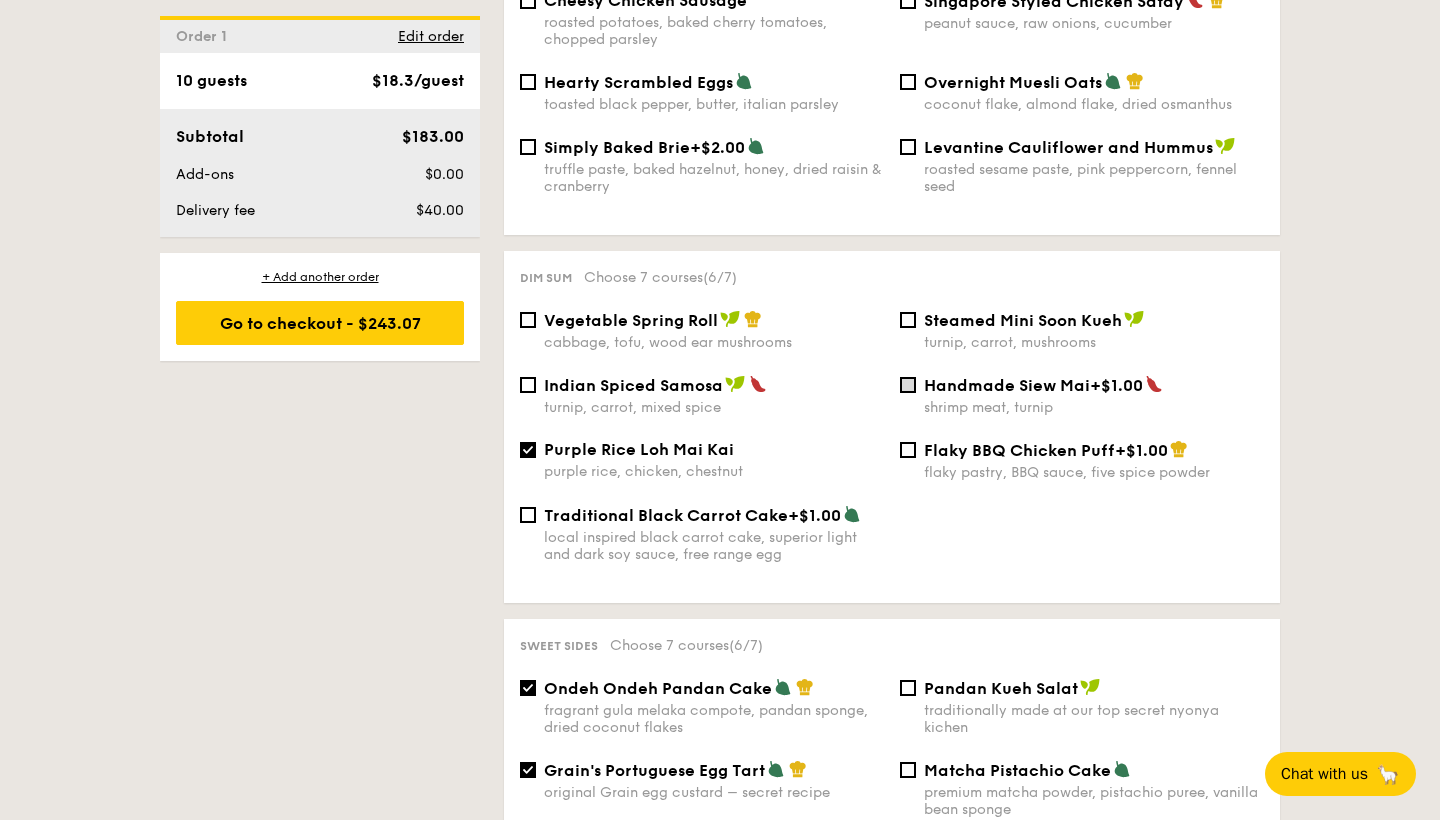 click on "Handmade Siew Mai
+$1.00
shrimp meat, turnip" at bounding box center (908, 385) 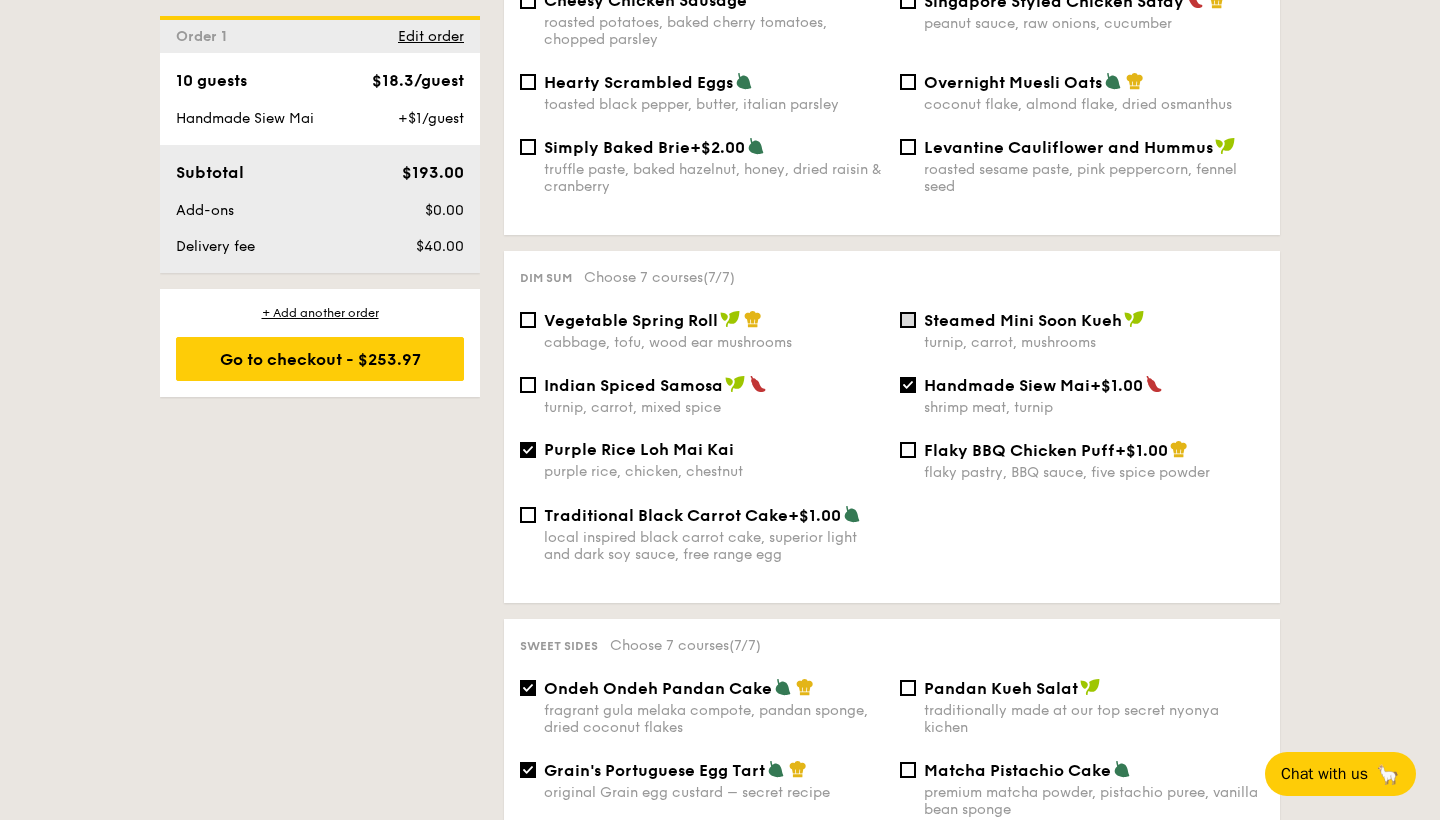 click on "Steamed Mini Soon Kueh turnip, carrot, mushrooms" at bounding box center [908, 320] 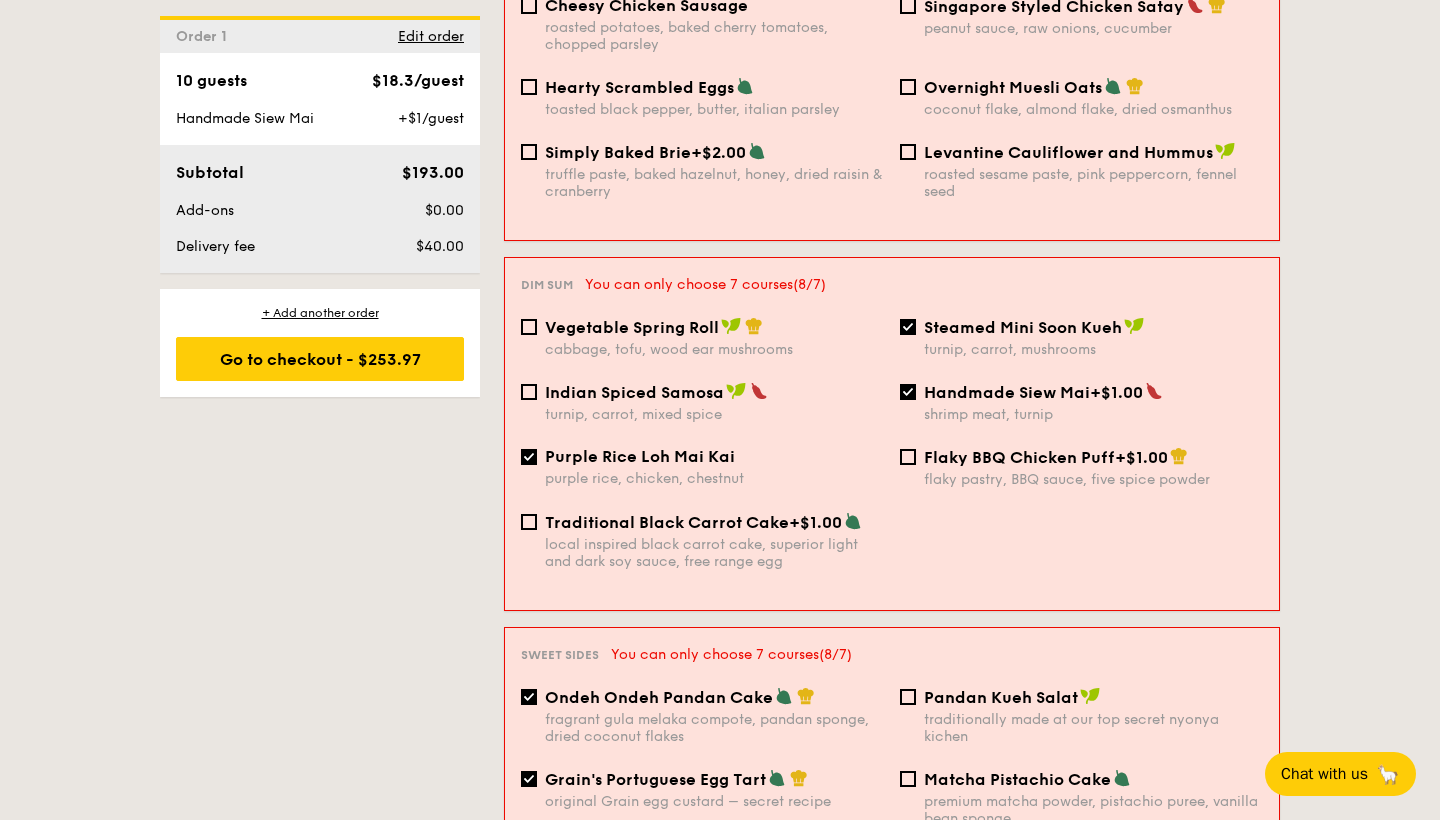 click on "Handmade Siew Mai
+$1.00
shrimp meat, turnip" at bounding box center [908, 392] 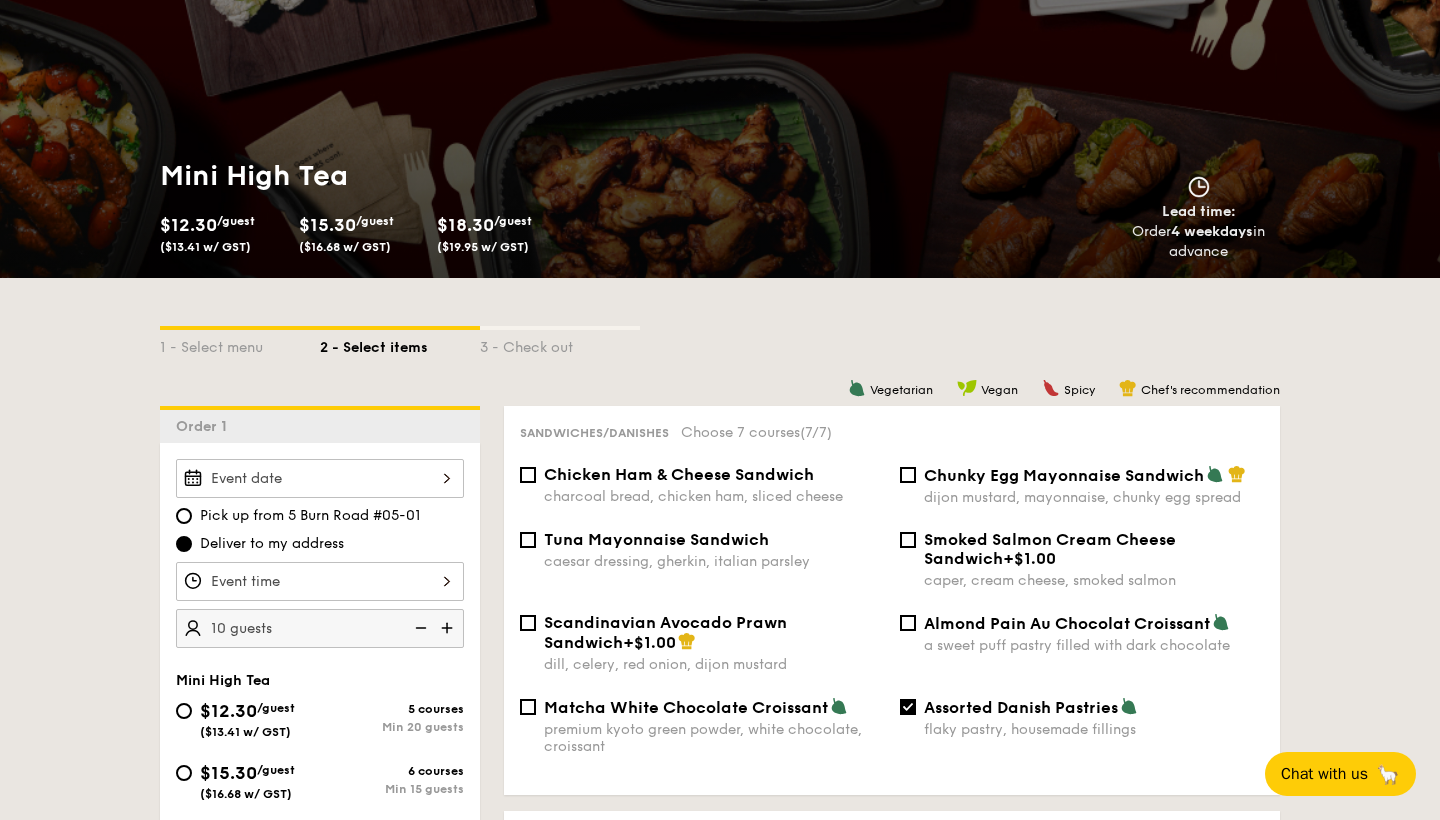 scroll, scrollTop: 48, scrollLeft: 0, axis: vertical 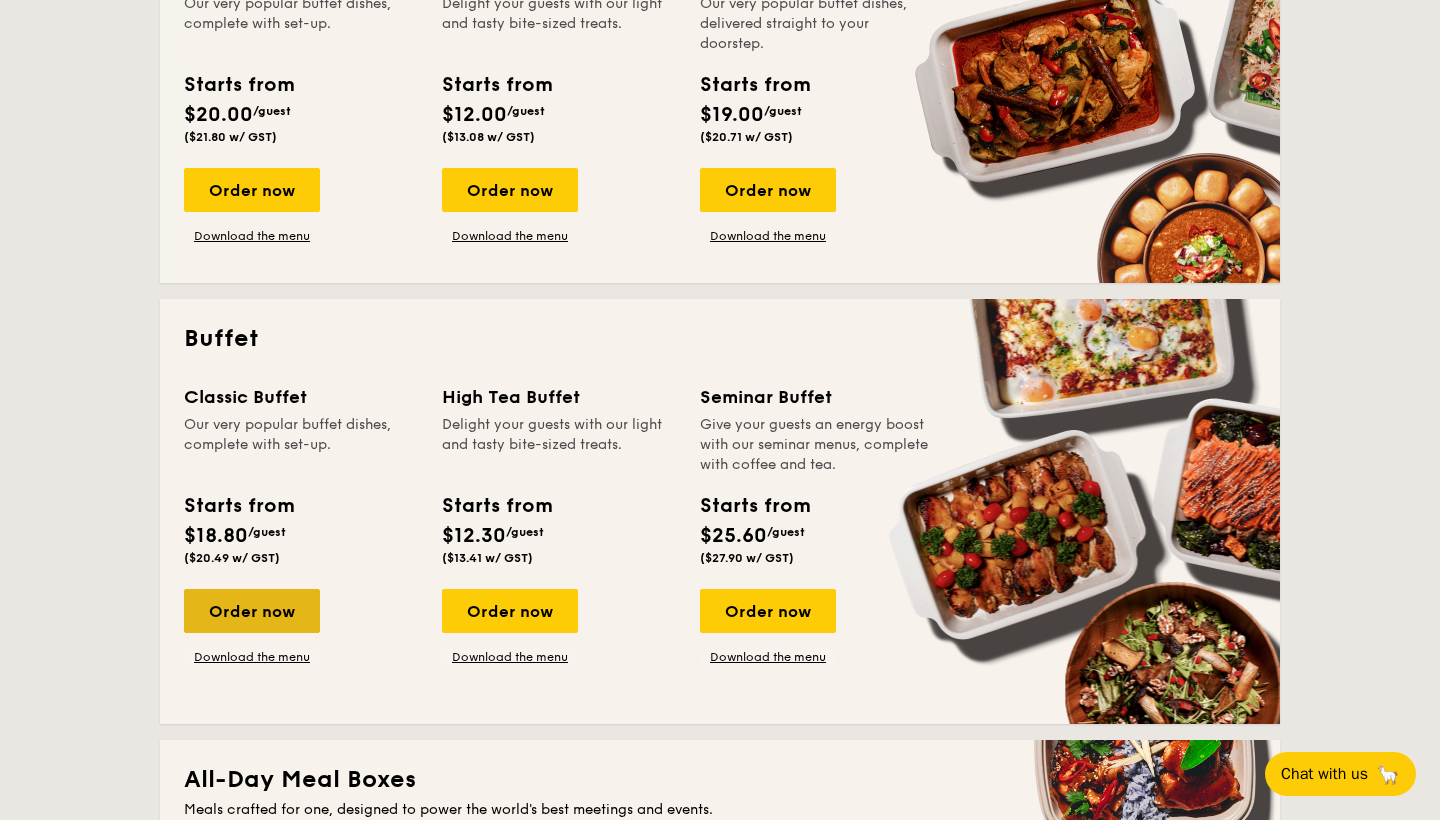 click on "Order now" at bounding box center [252, 611] 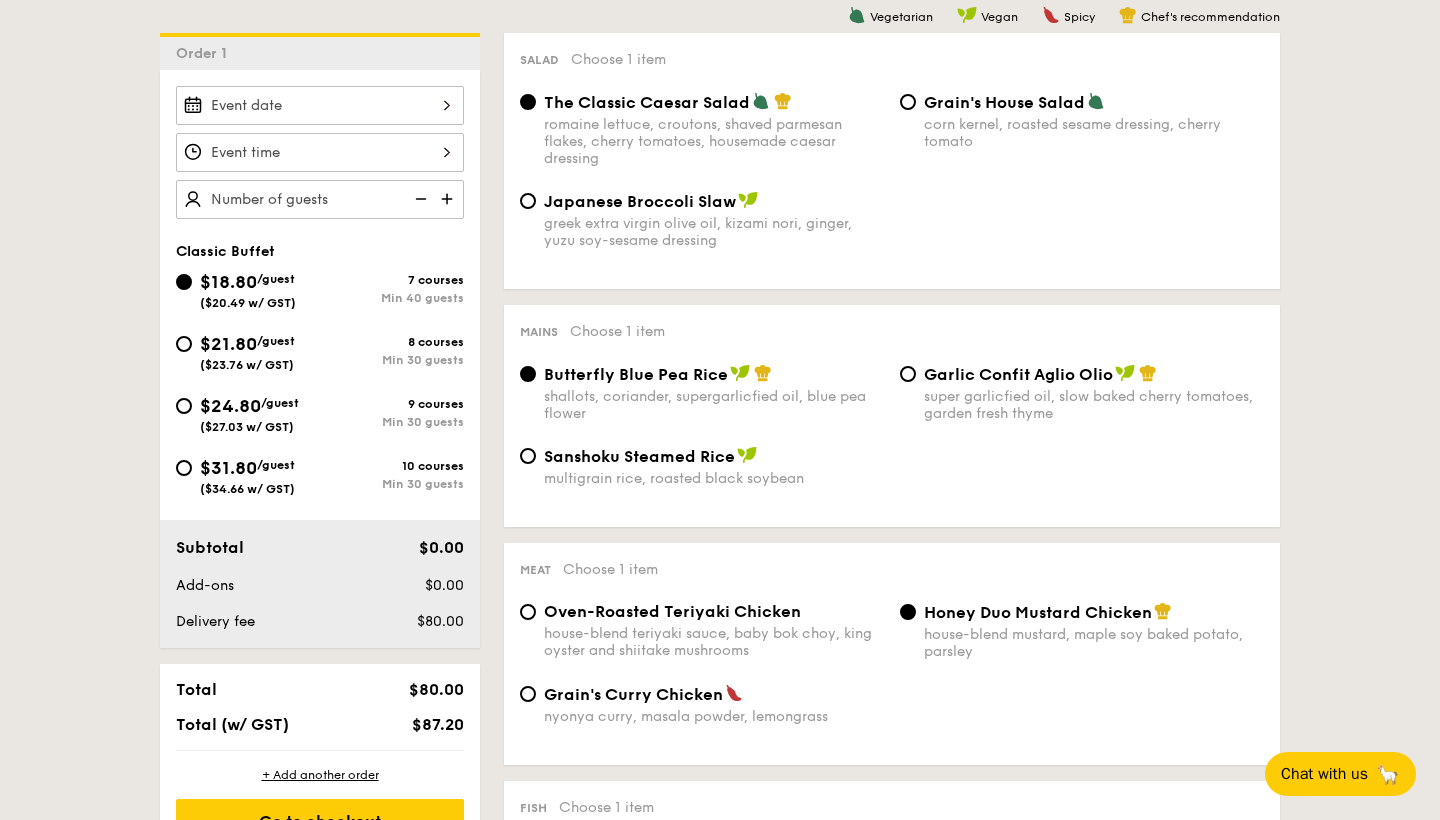 scroll, scrollTop: 391, scrollLeft: 0, axis: vertical 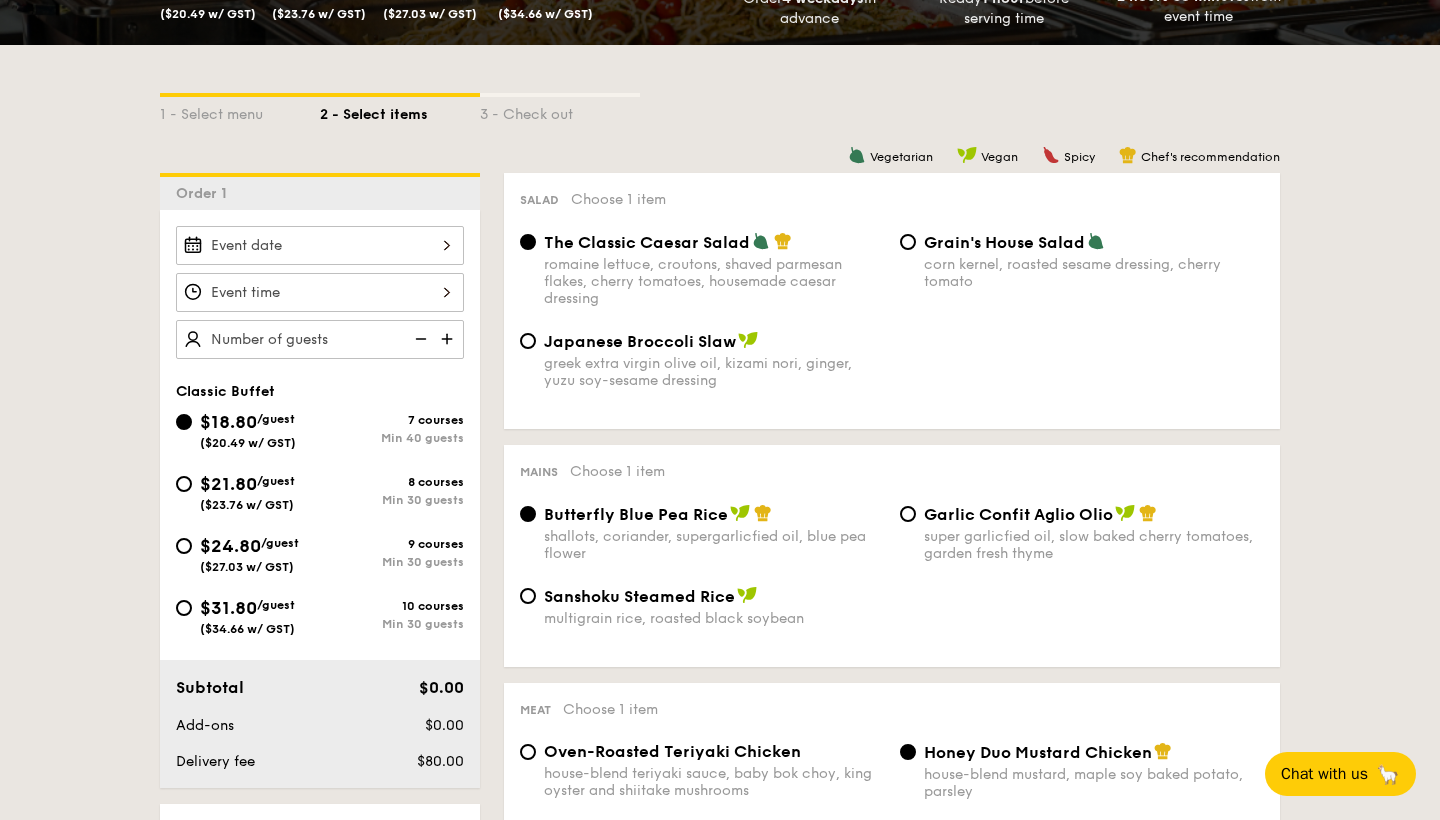 click on "$21.80
/guest
($23.76 w/ GST)" at bounding box center [248, 491] 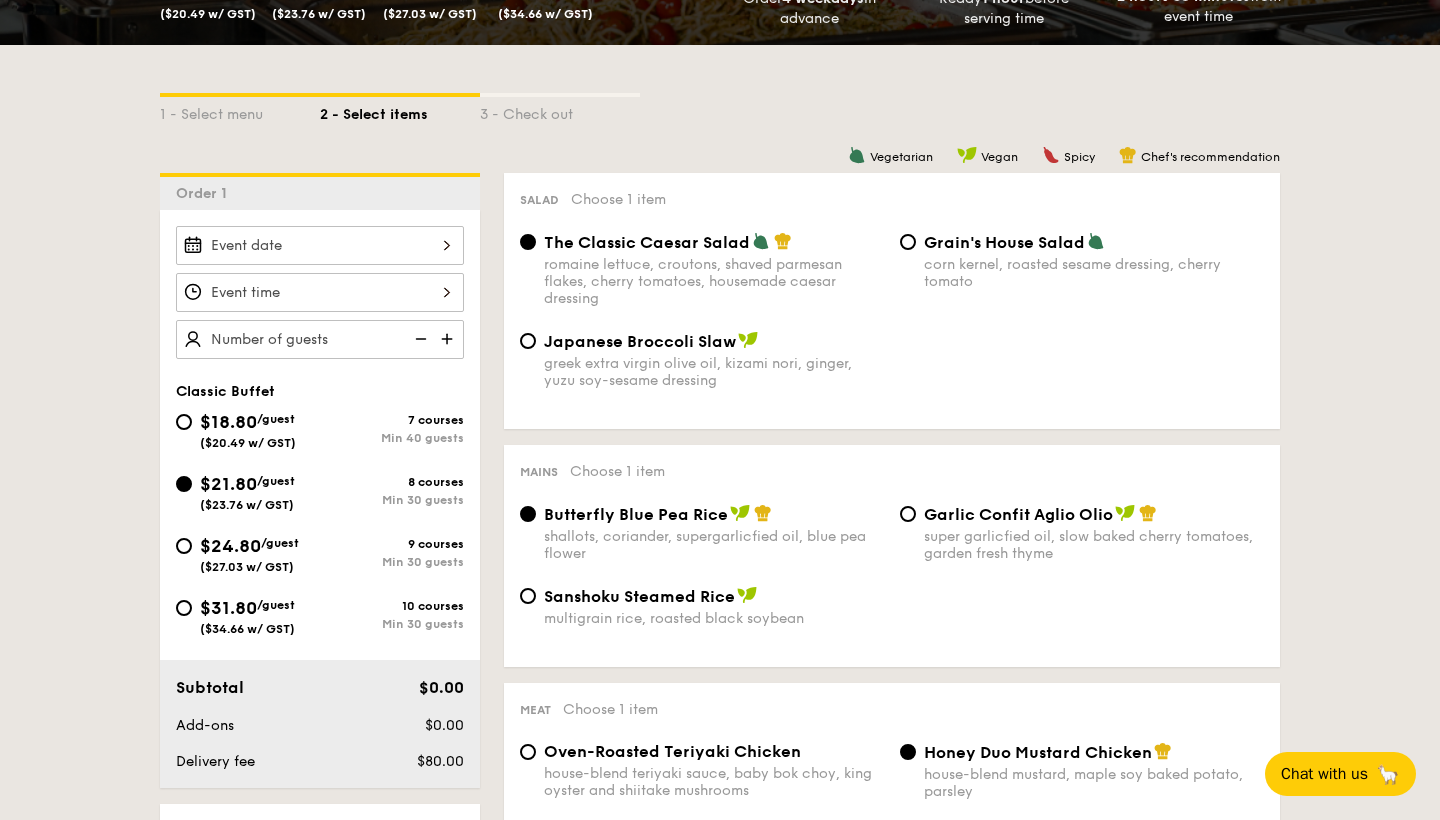 radio on "true" 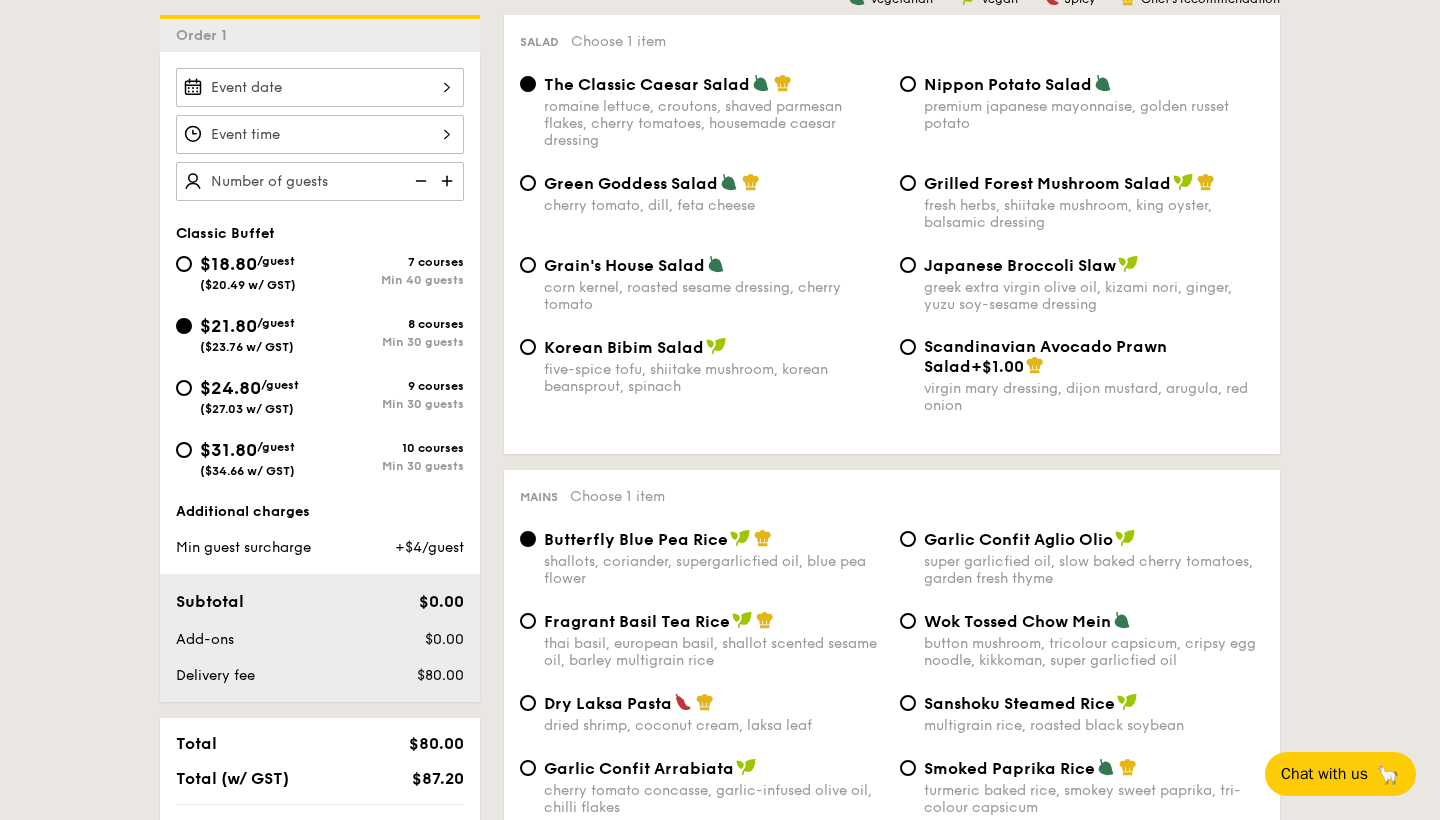 scroll, scrollTop: 533, scrollLeft: 0, axis: vertical 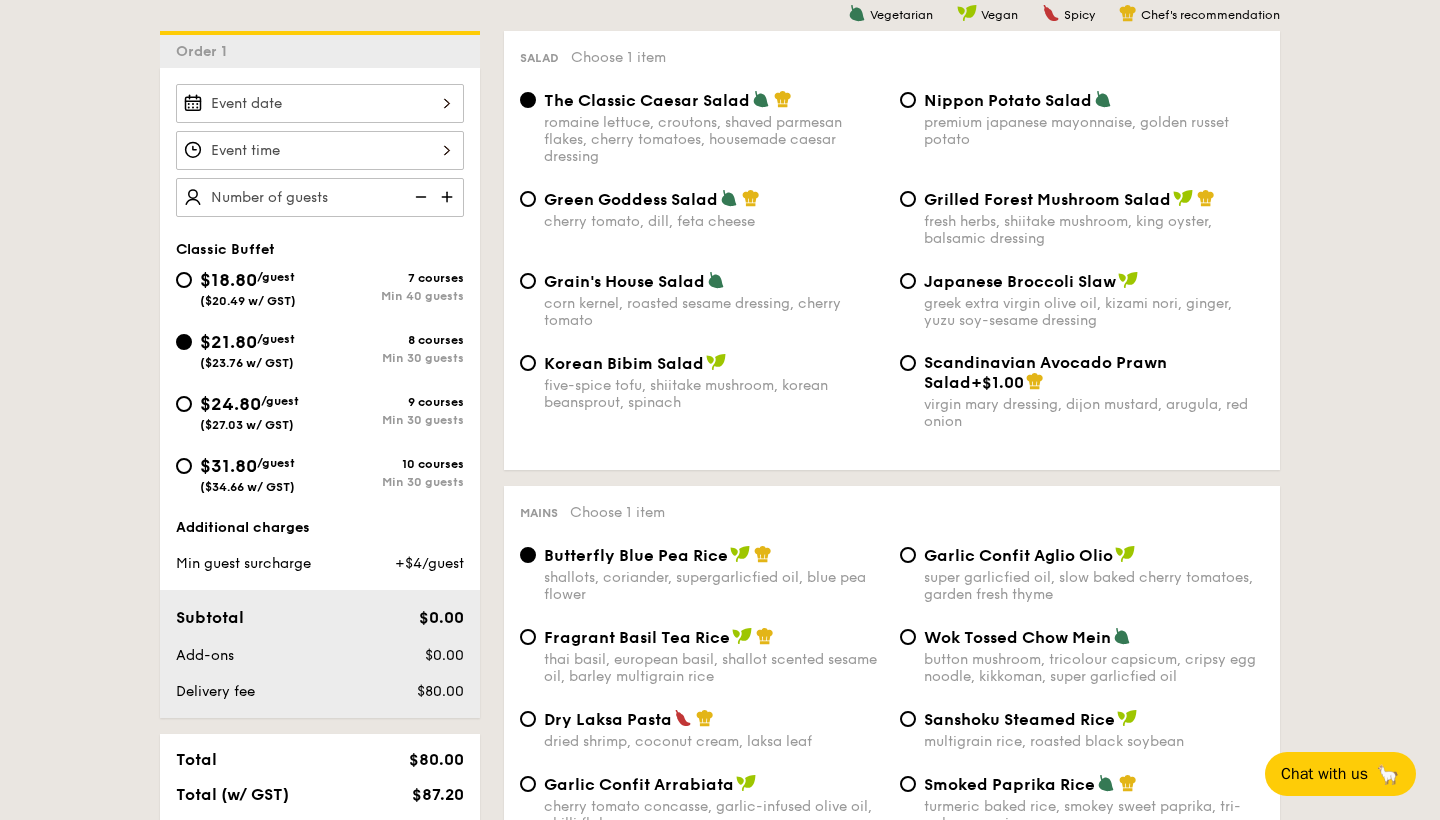 click at bounding box center (449, 197) 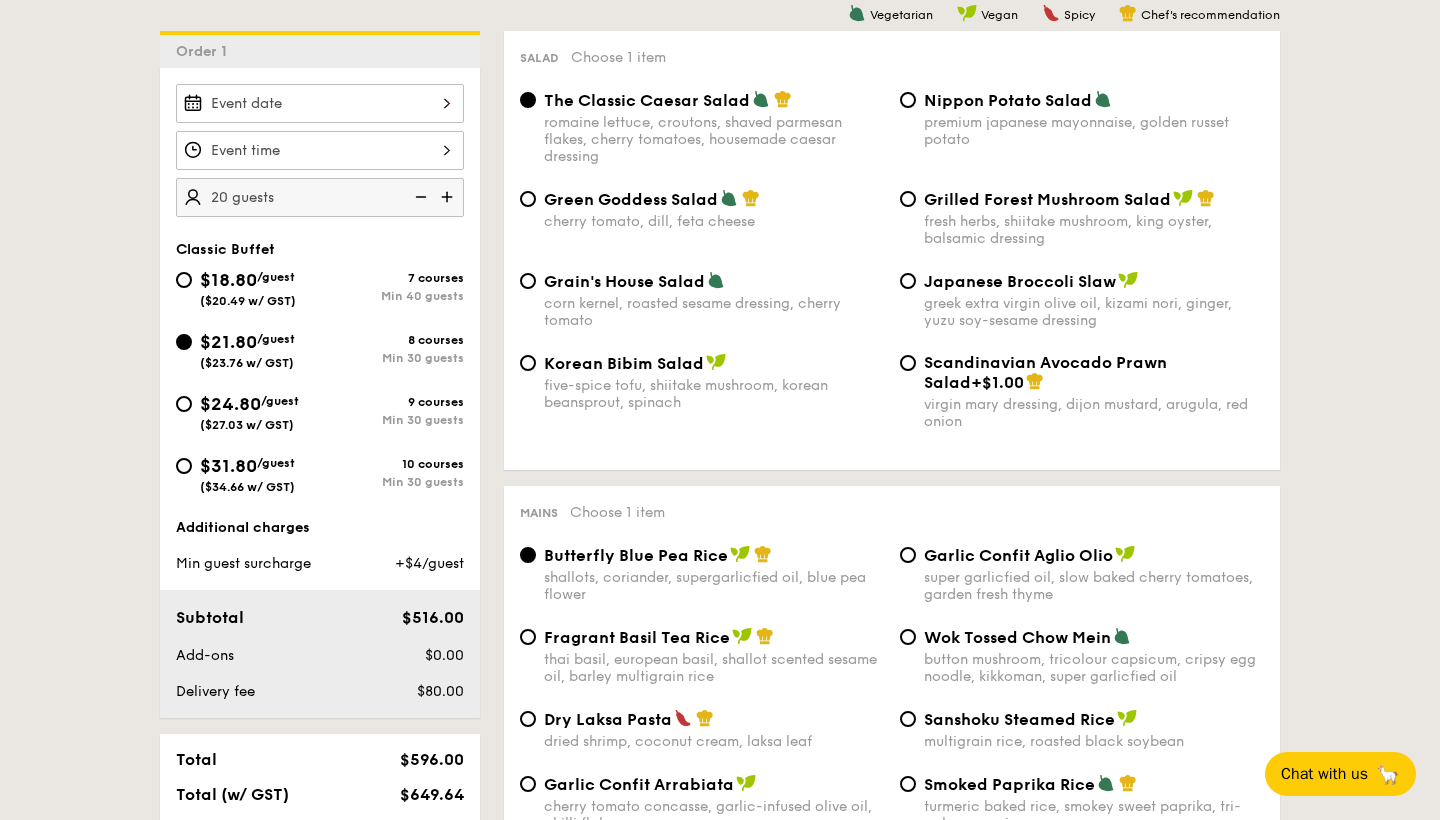 click at bounding box center [449, 197] 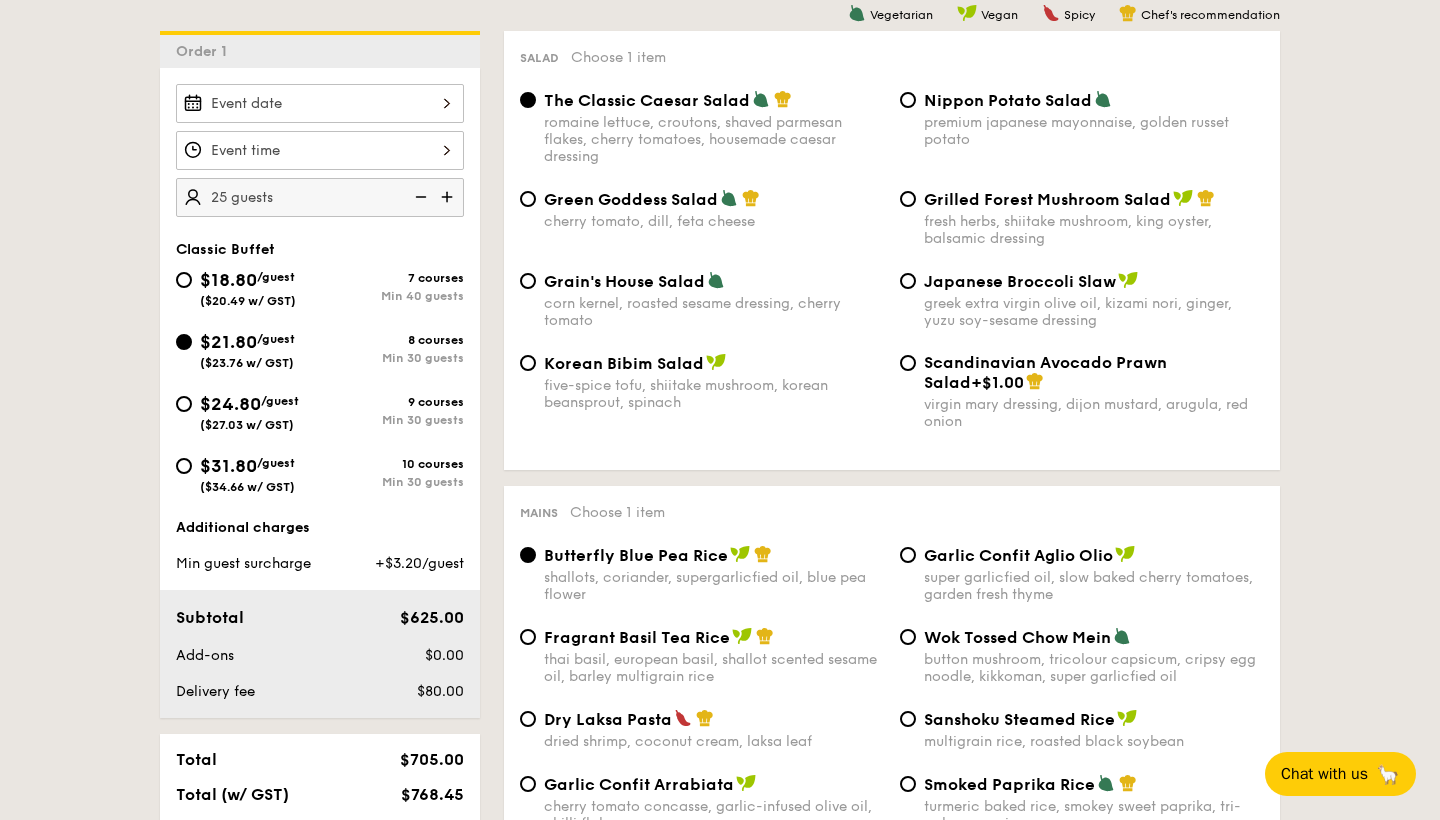 click at bounding box center (449, 197) 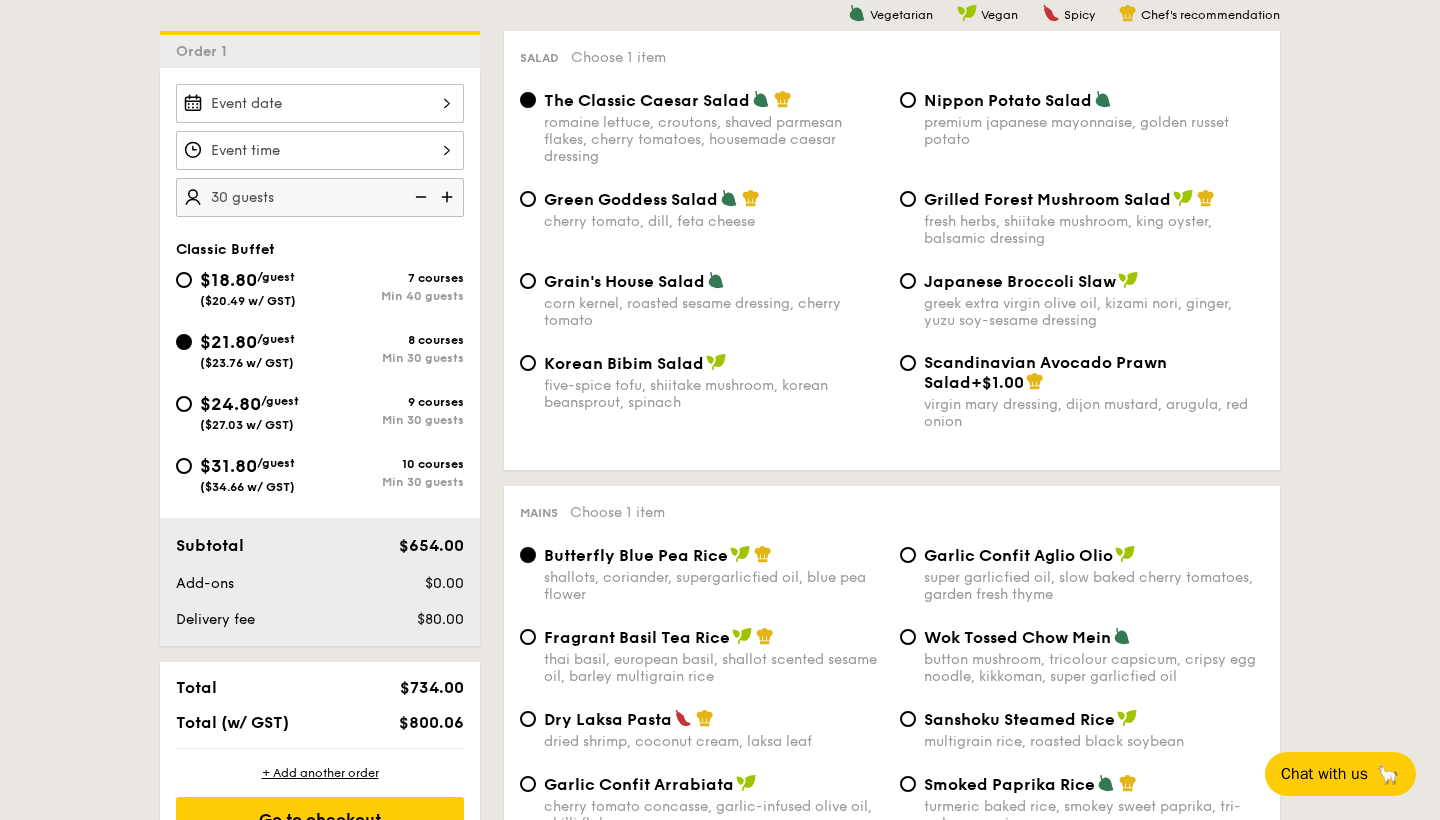 click at bounding box center (449, 197) 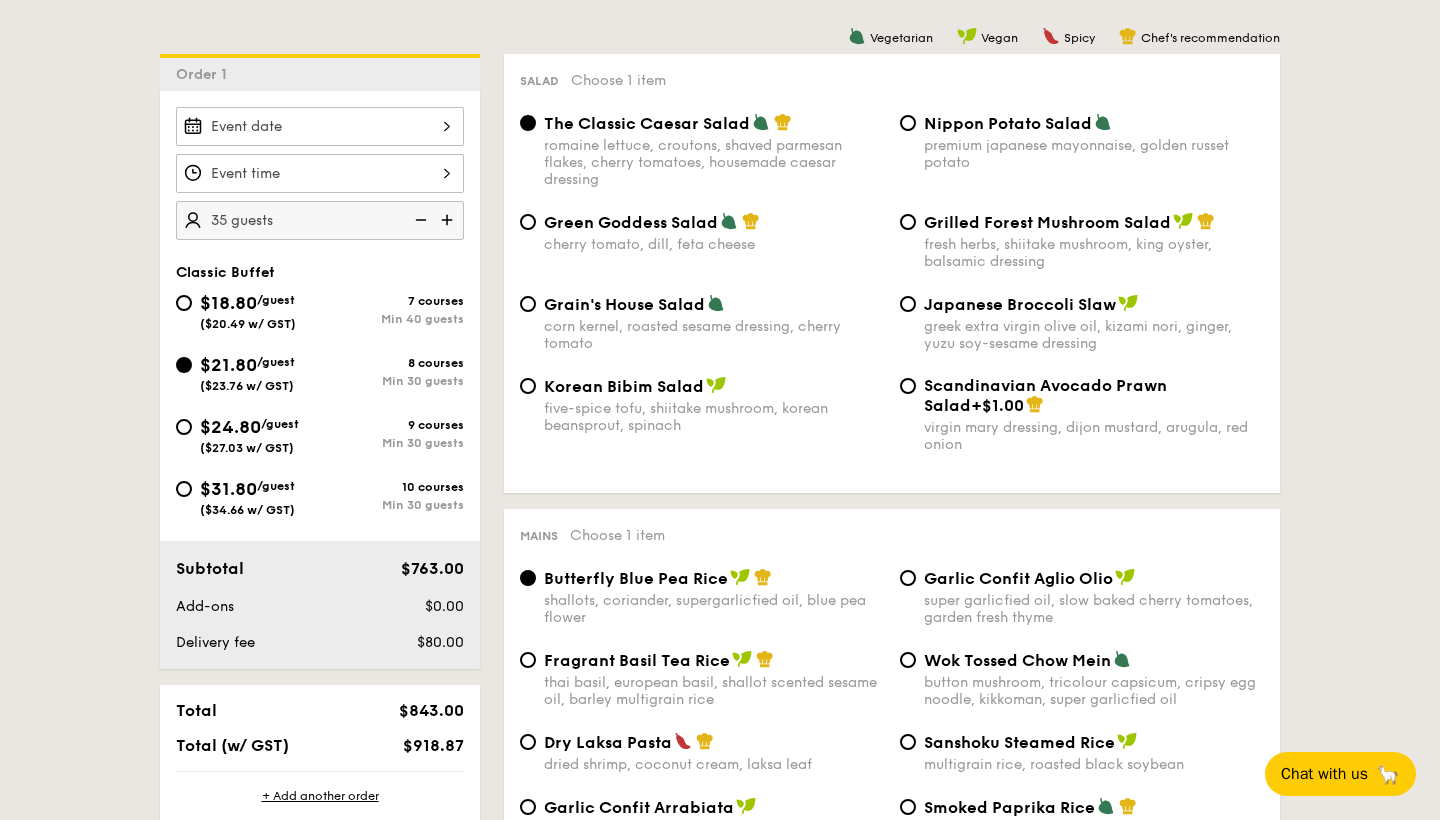 scroll, scrollTop: 518, scrollLeft: 0, axis: vertical 